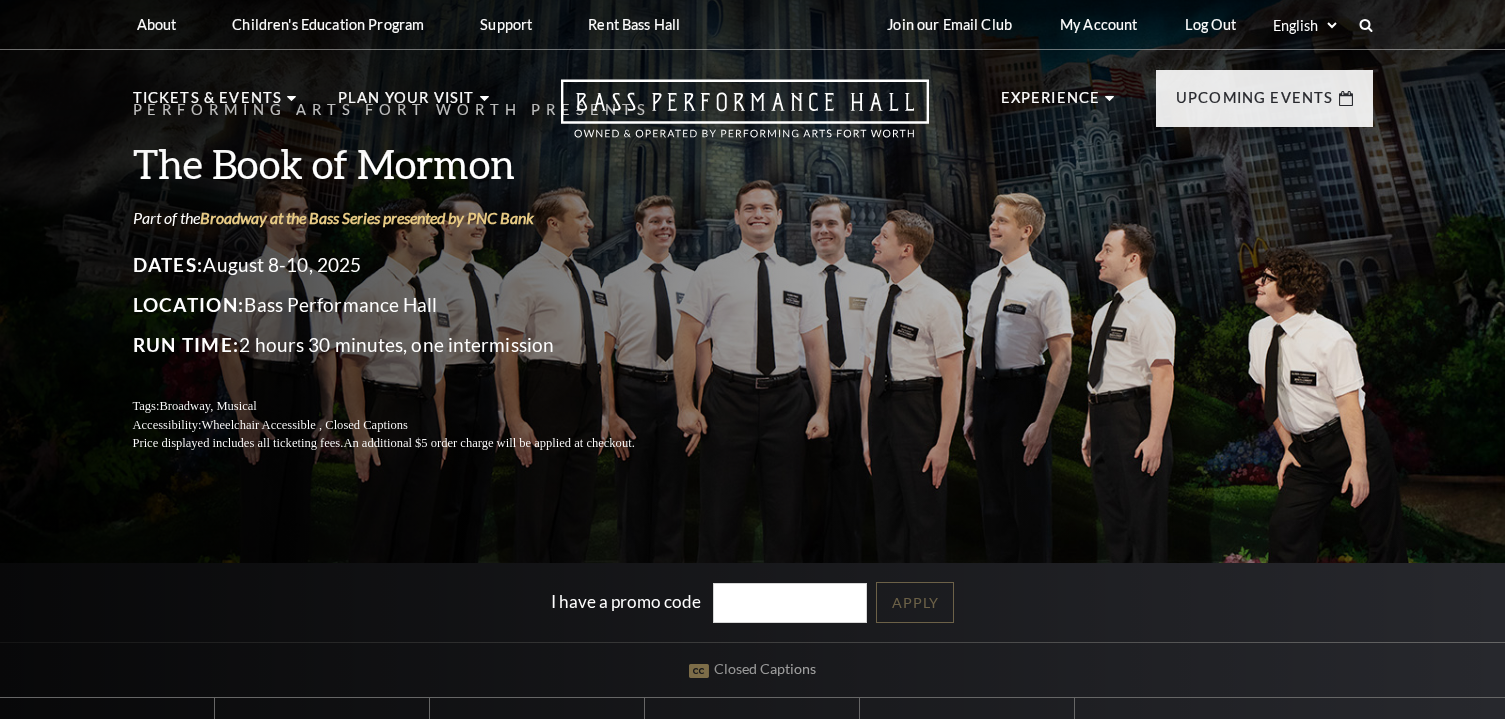 scroll, scrollTop: 0, scrollLeft: 0, axis: both 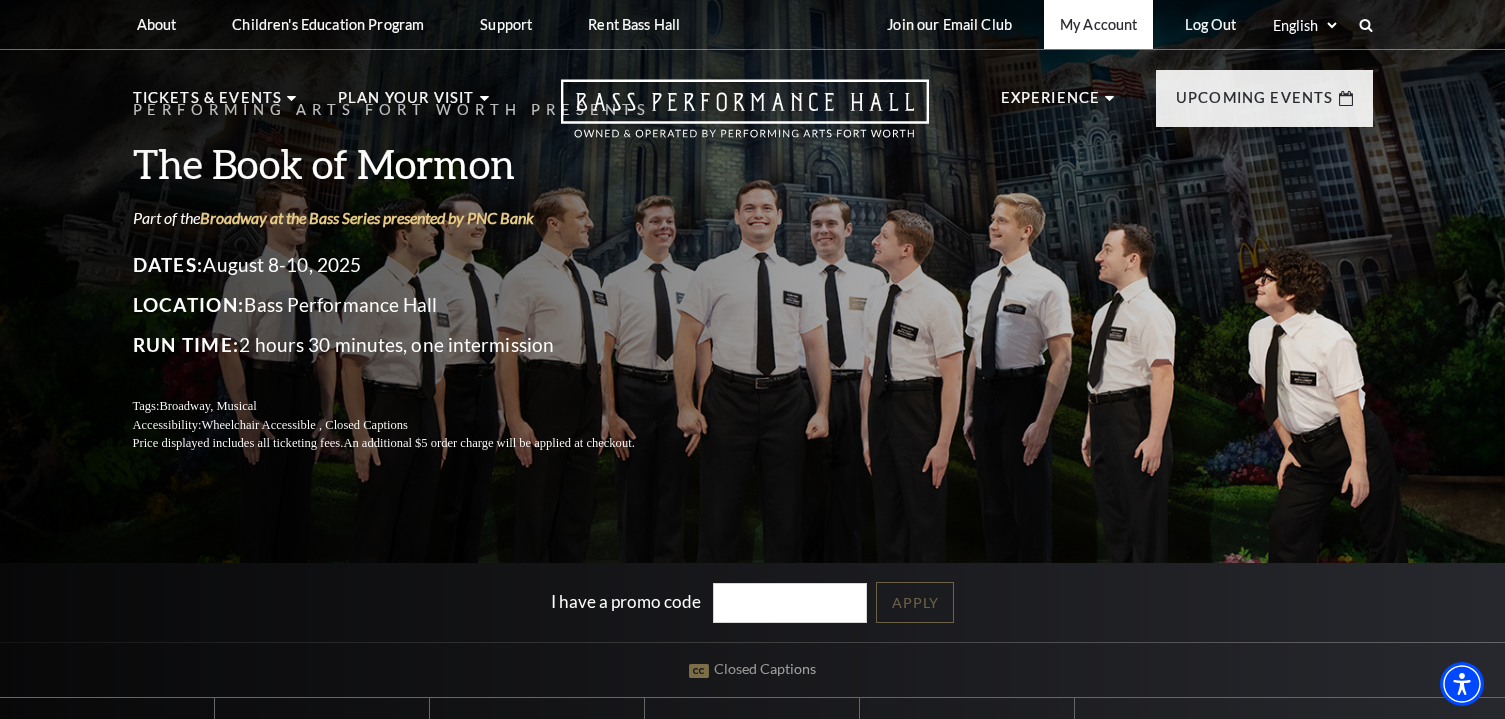 click on "My Account" at bounding box center (1098, 24) 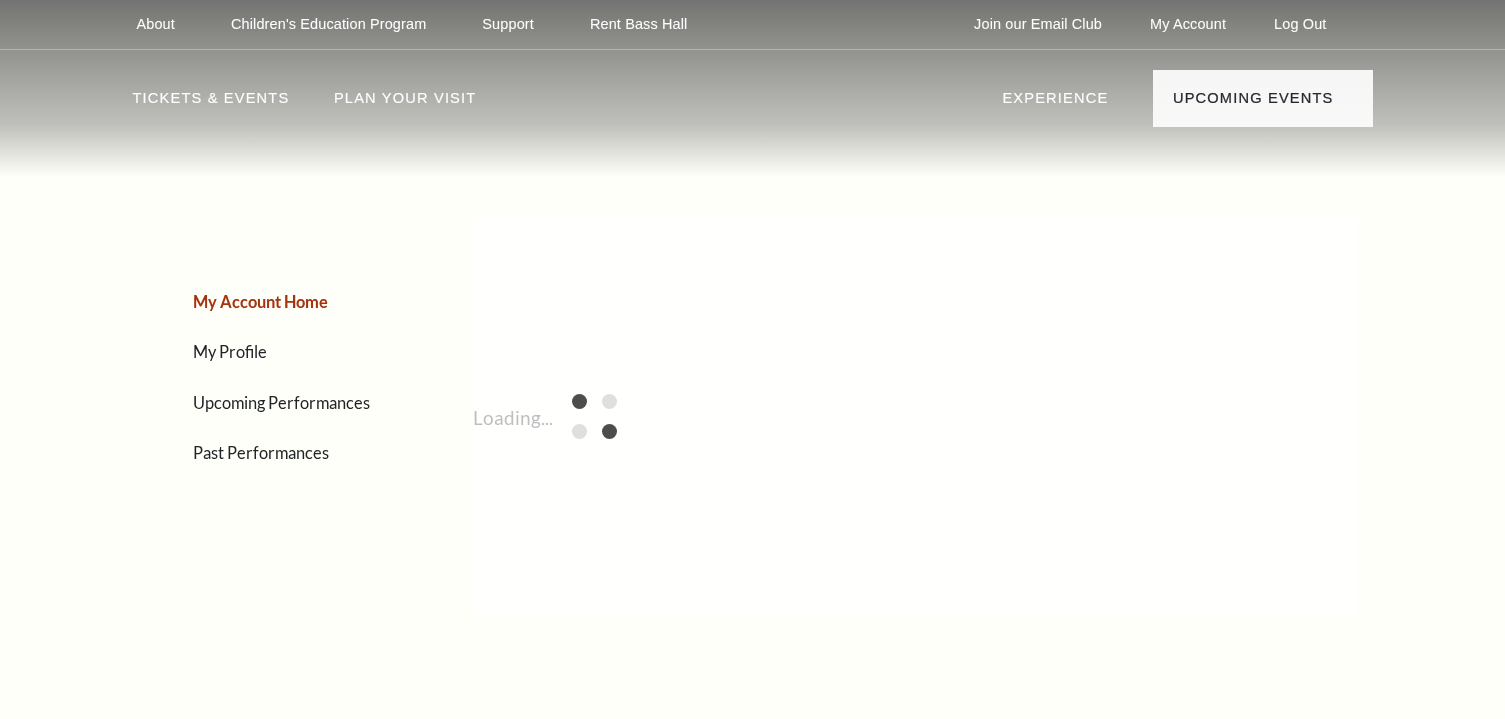 scroll, scrollTop: 0, scrollLeft: 0, axis: both 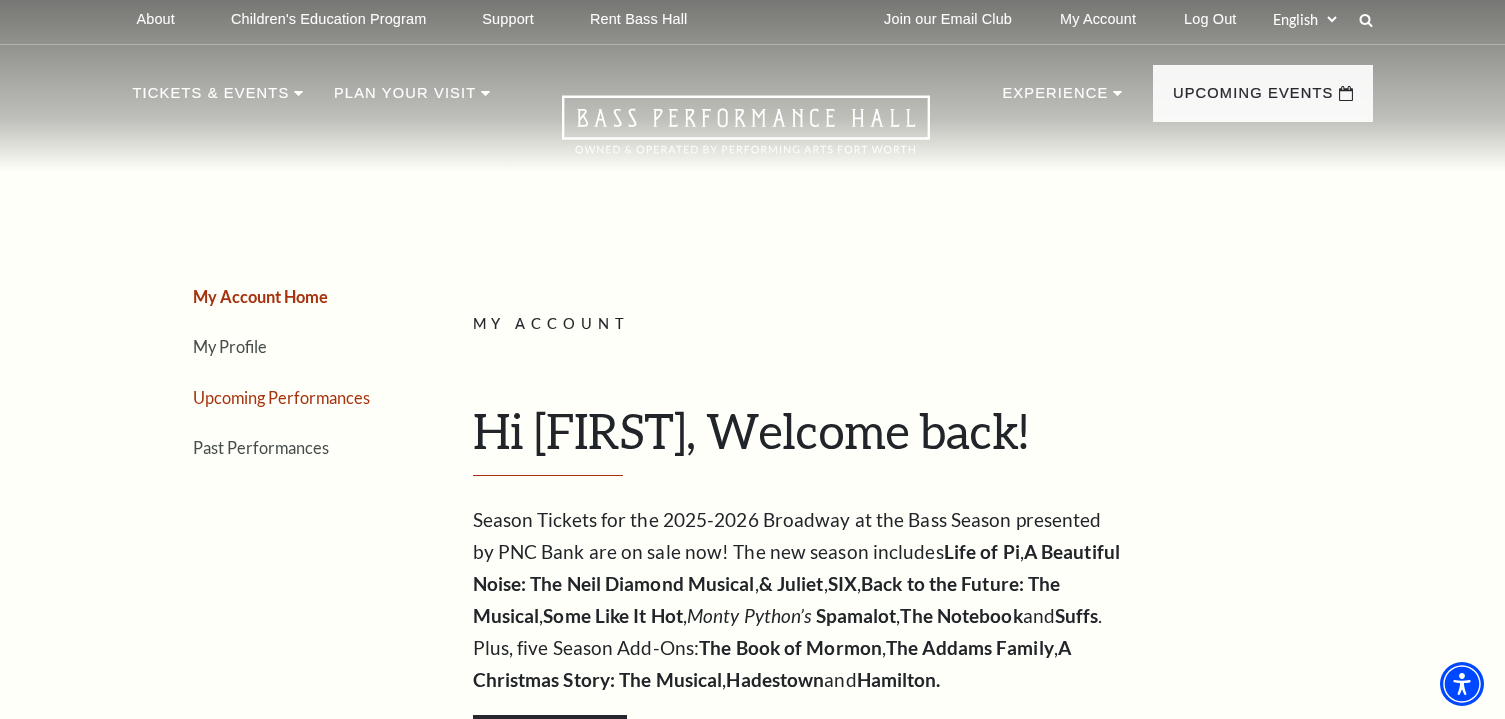 click on "Upcoming Performances" at bounding box center (281, 397) 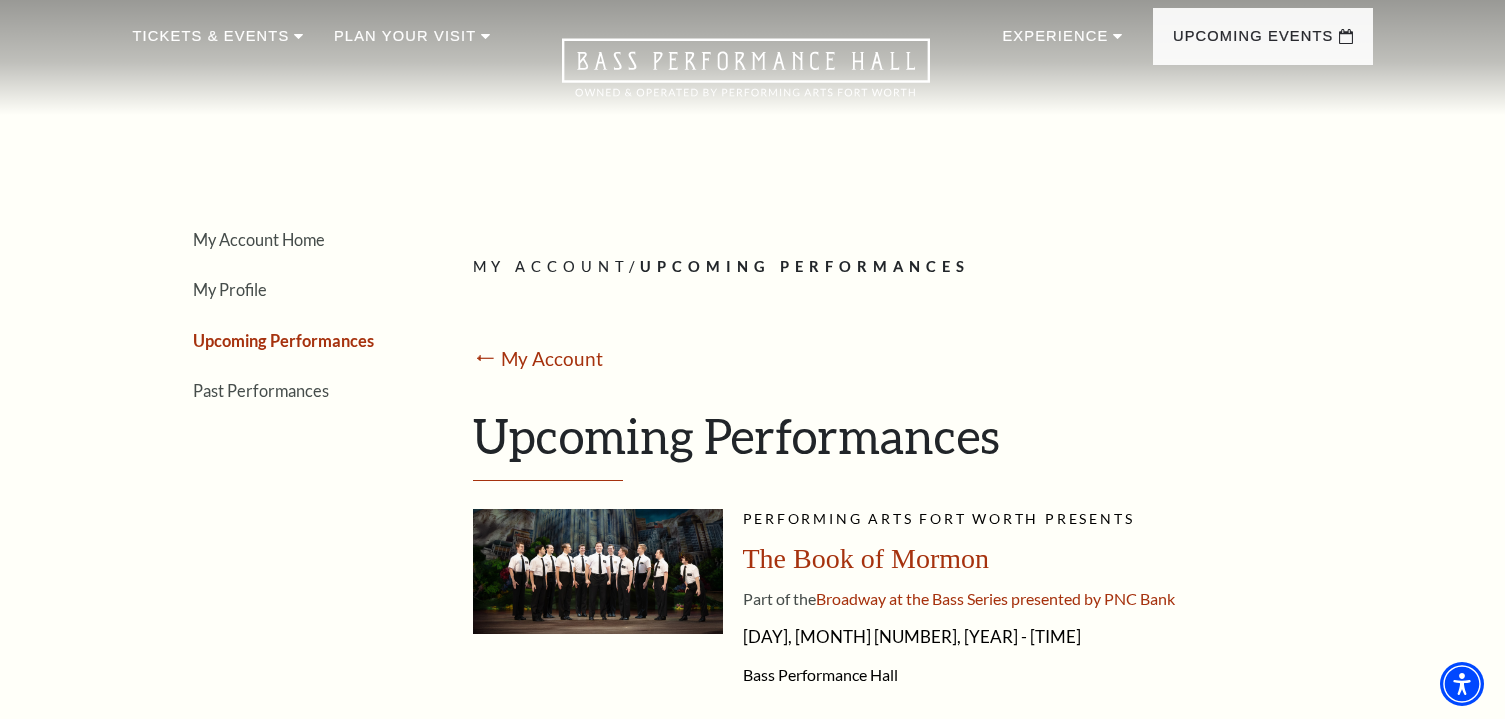 scroll, scrollTop: 61, scrollLeft: 0, axis: vertical 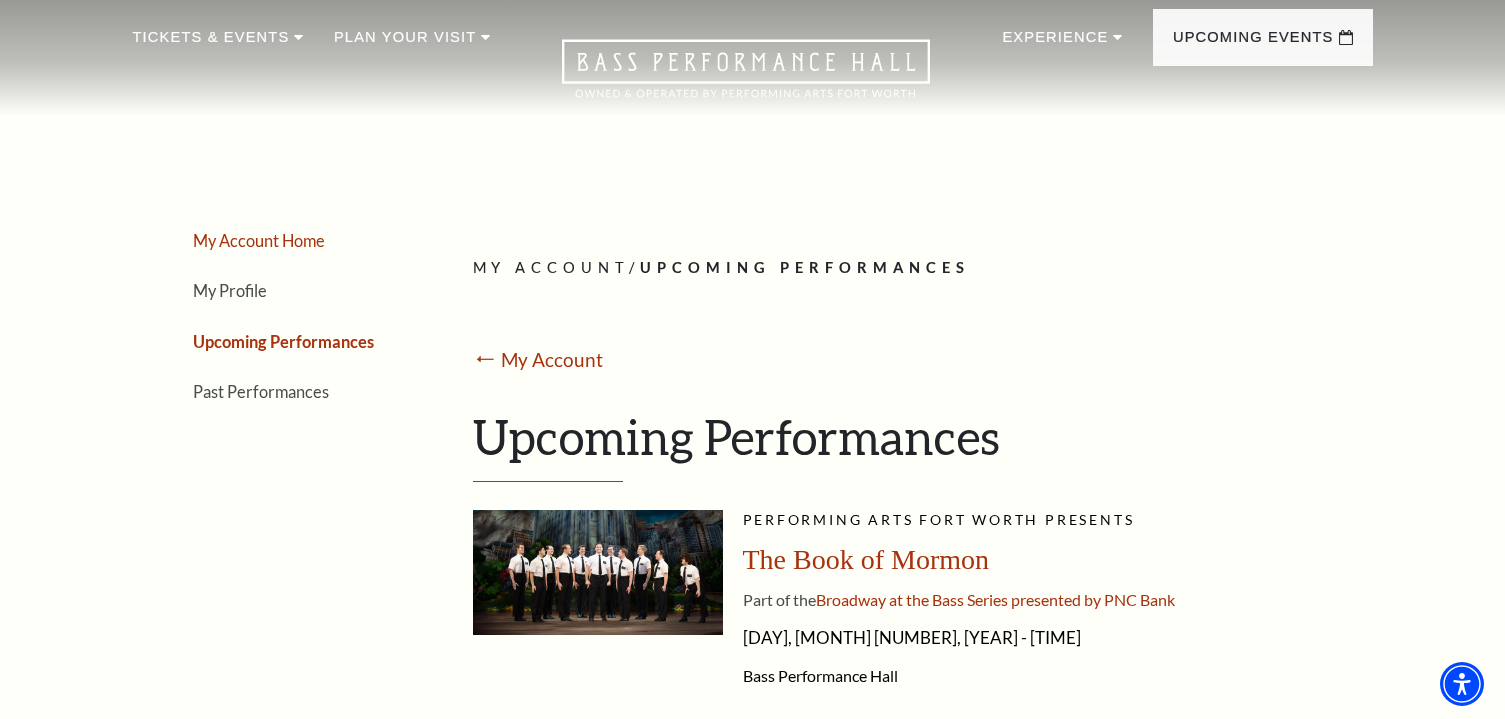 click on "My Account Home" at bounding box center [259, 240] 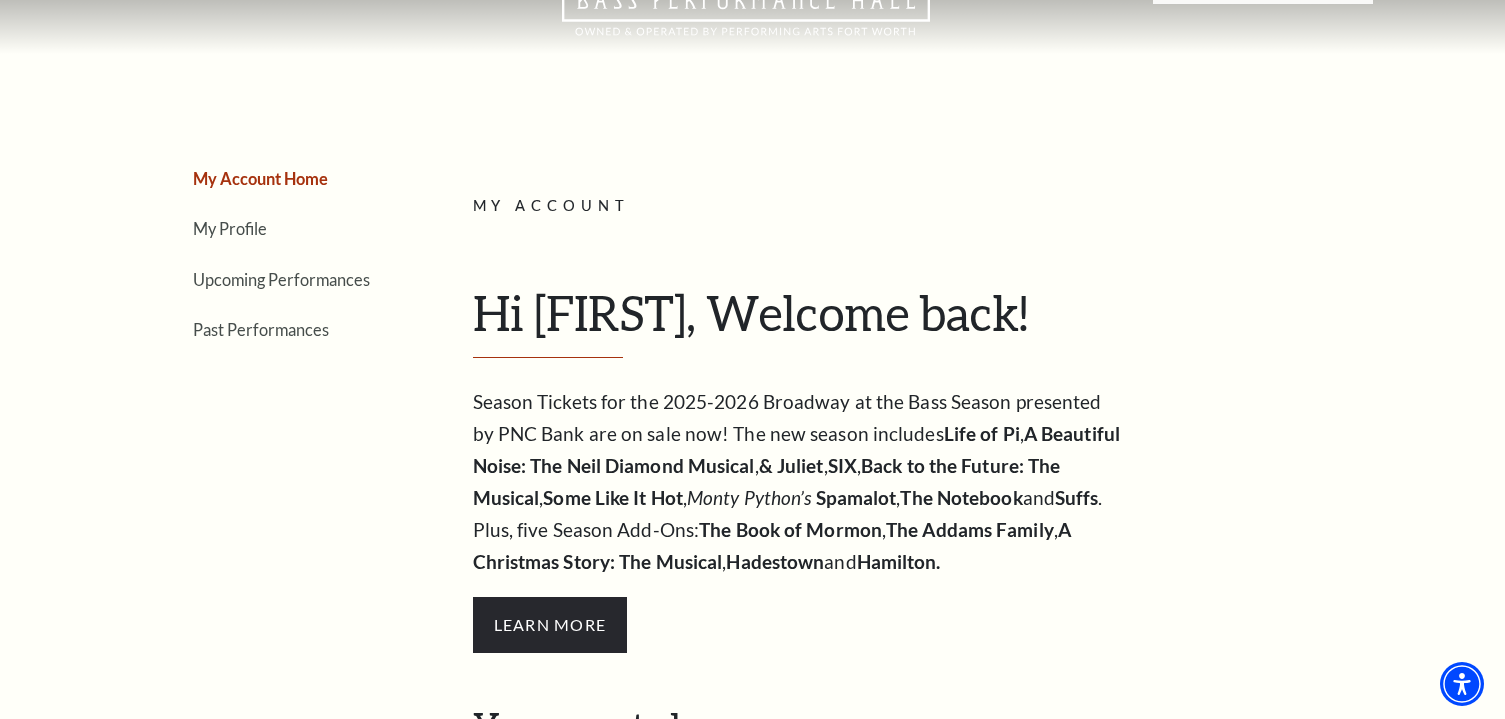 scroll, scrollTop: 0, scrollLeft: 0, axis: both 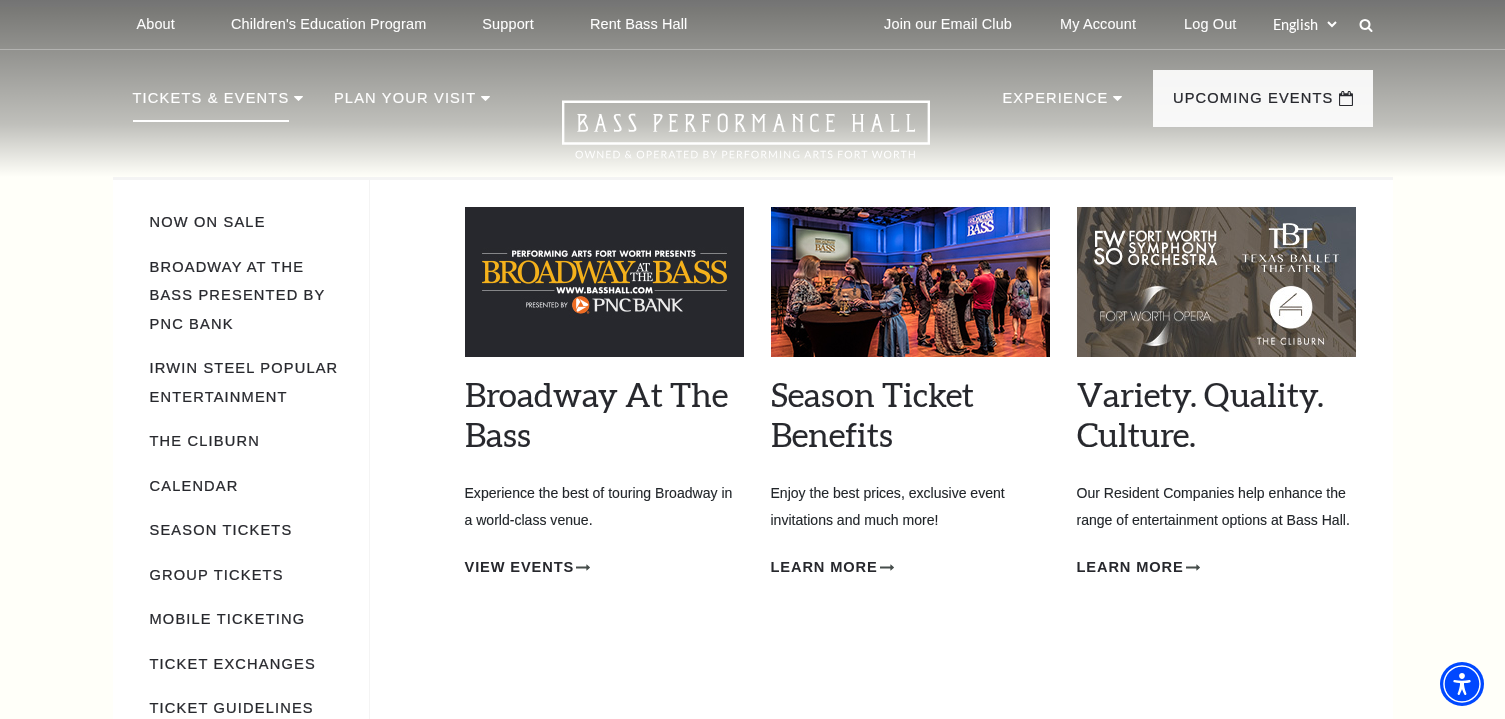 click on "Tickets & Events" at bounding box center [211, 104] 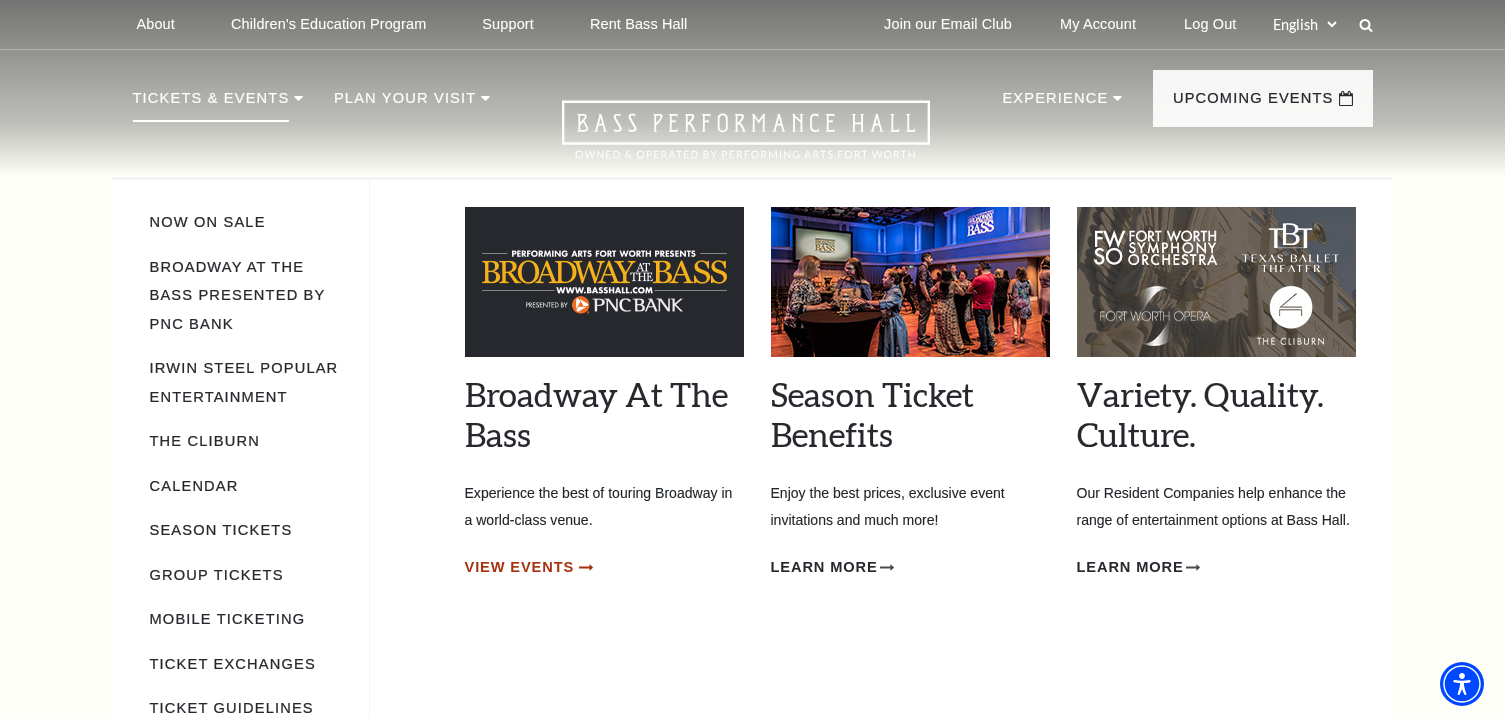 click on "View Events" at bounding box center [520, 567] 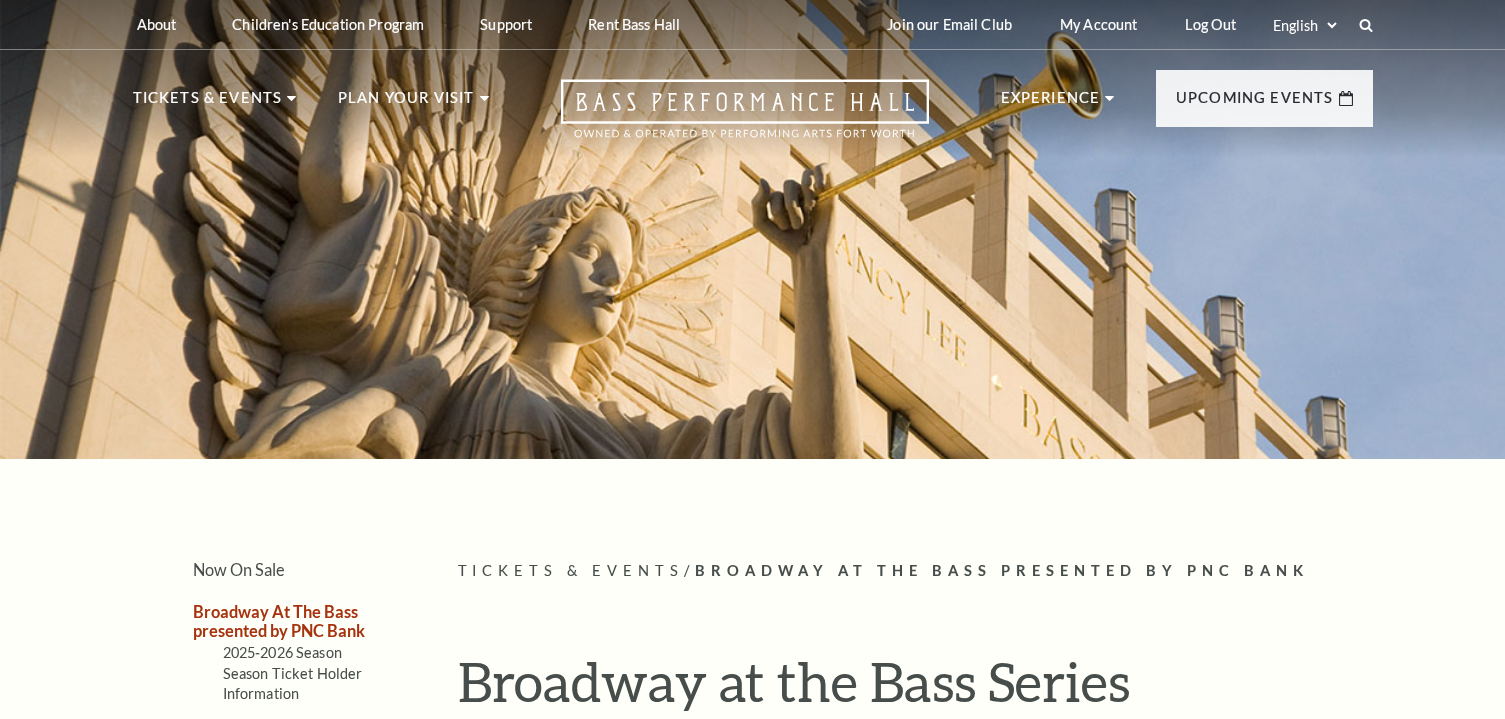 scroll, scrollTop: 0, scrollLeft: 0, axis: both 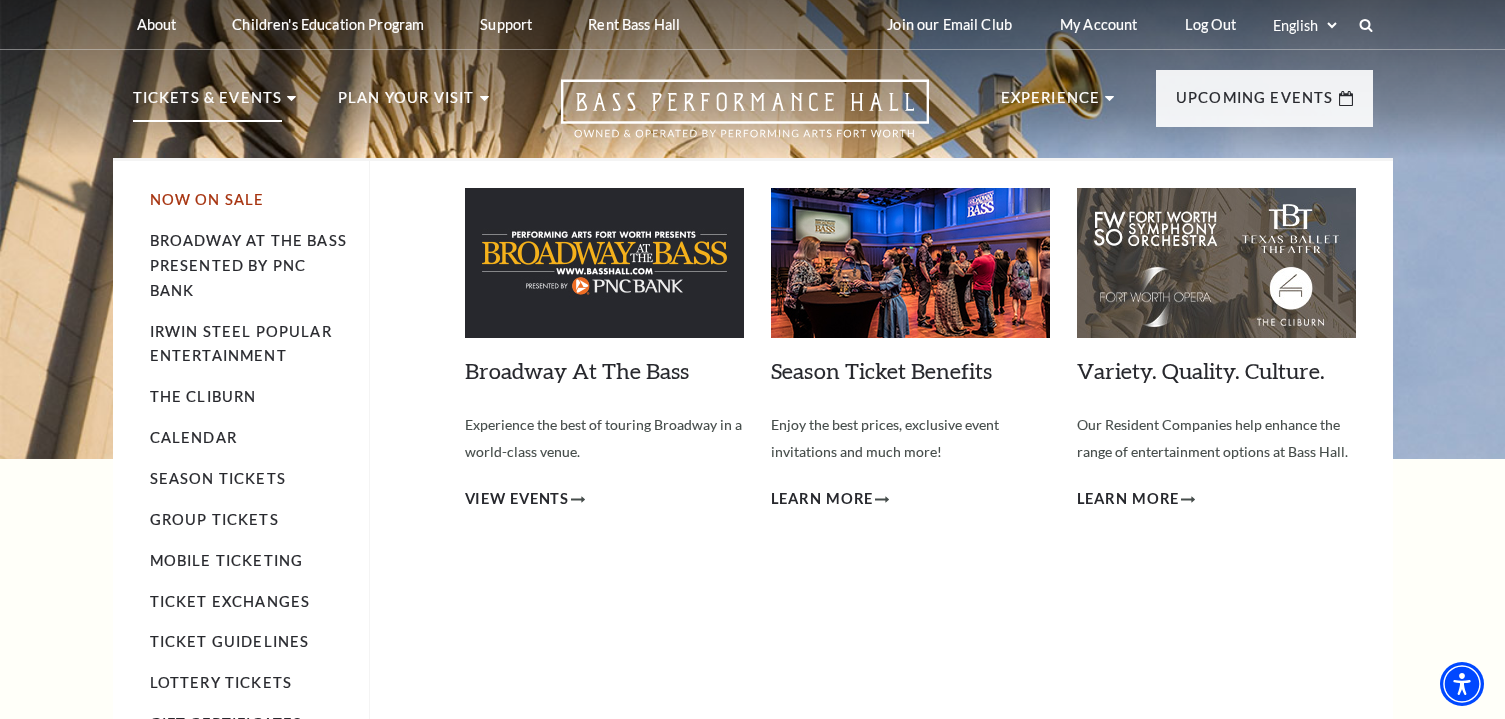 click on "Now On Sale" at bounding box center [207, 199] 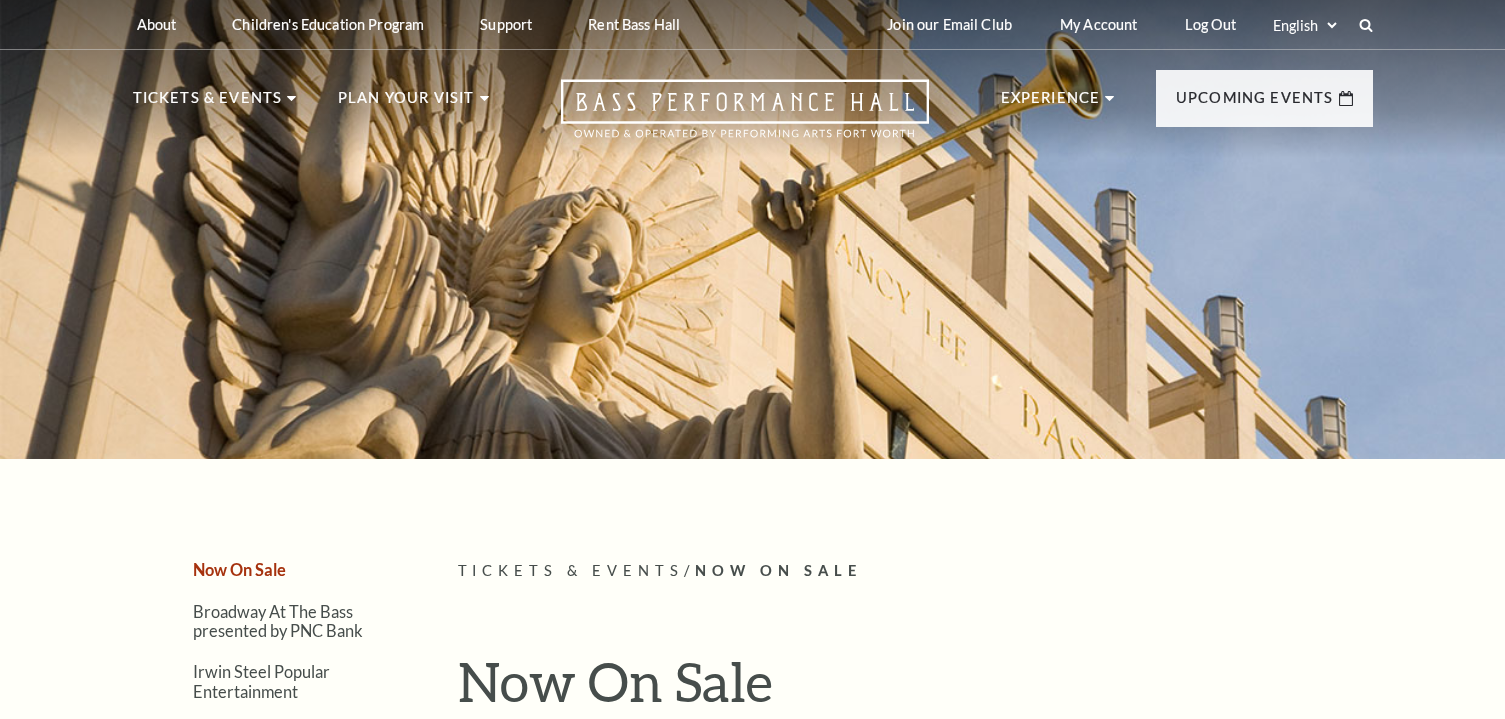 scroll, scrollTop: 0, scrollLeft: 0, axis: both 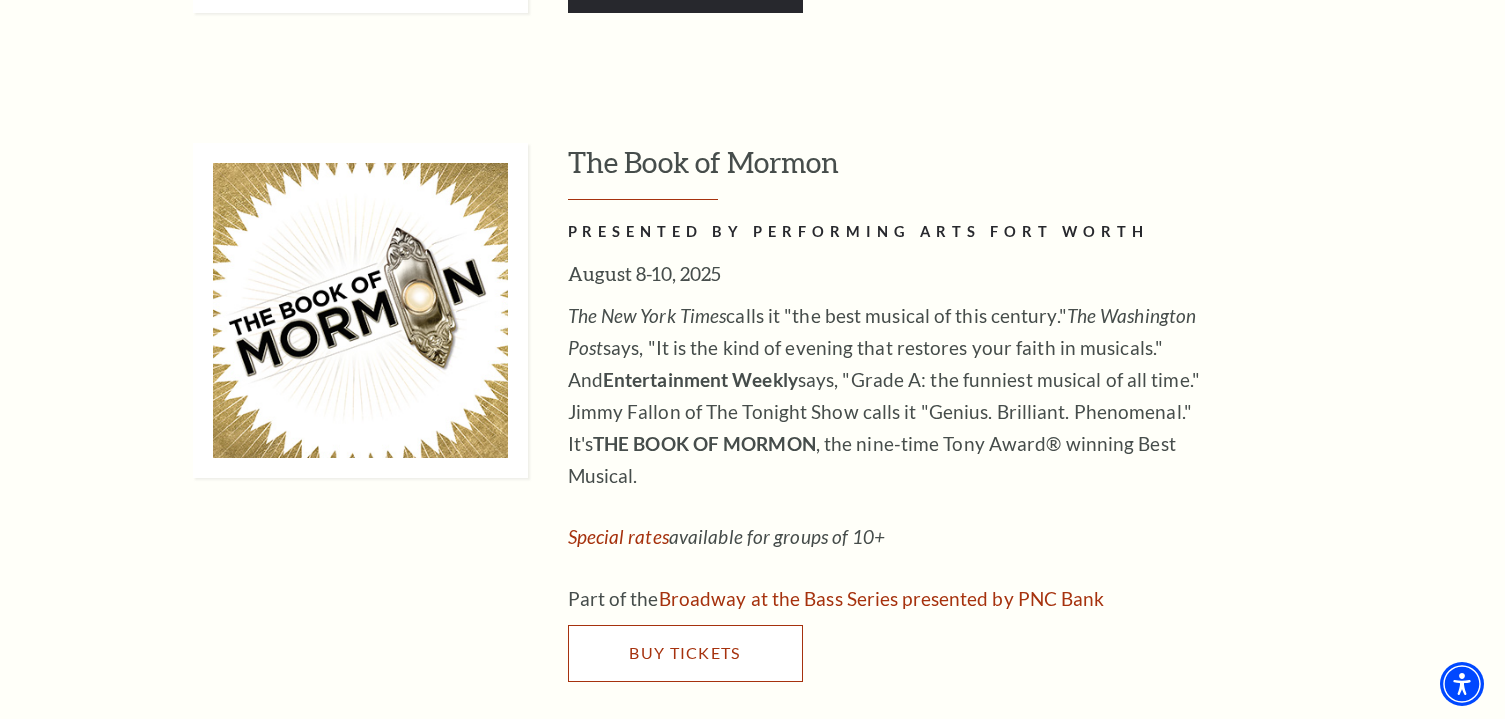 click on "Buy Tickets" at bounding box center (684, 652) 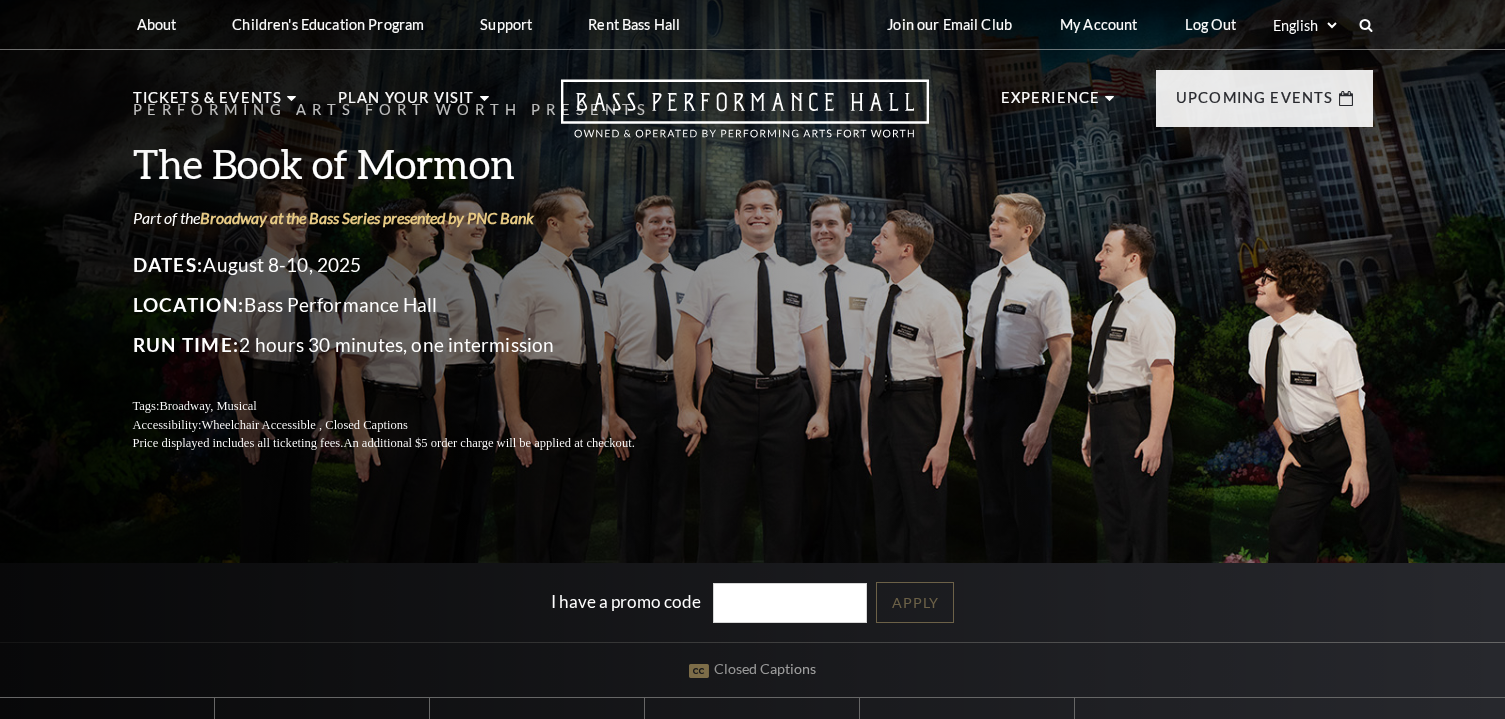 scroll, scrollTop: 0, scrollLeft: 0, axis: both 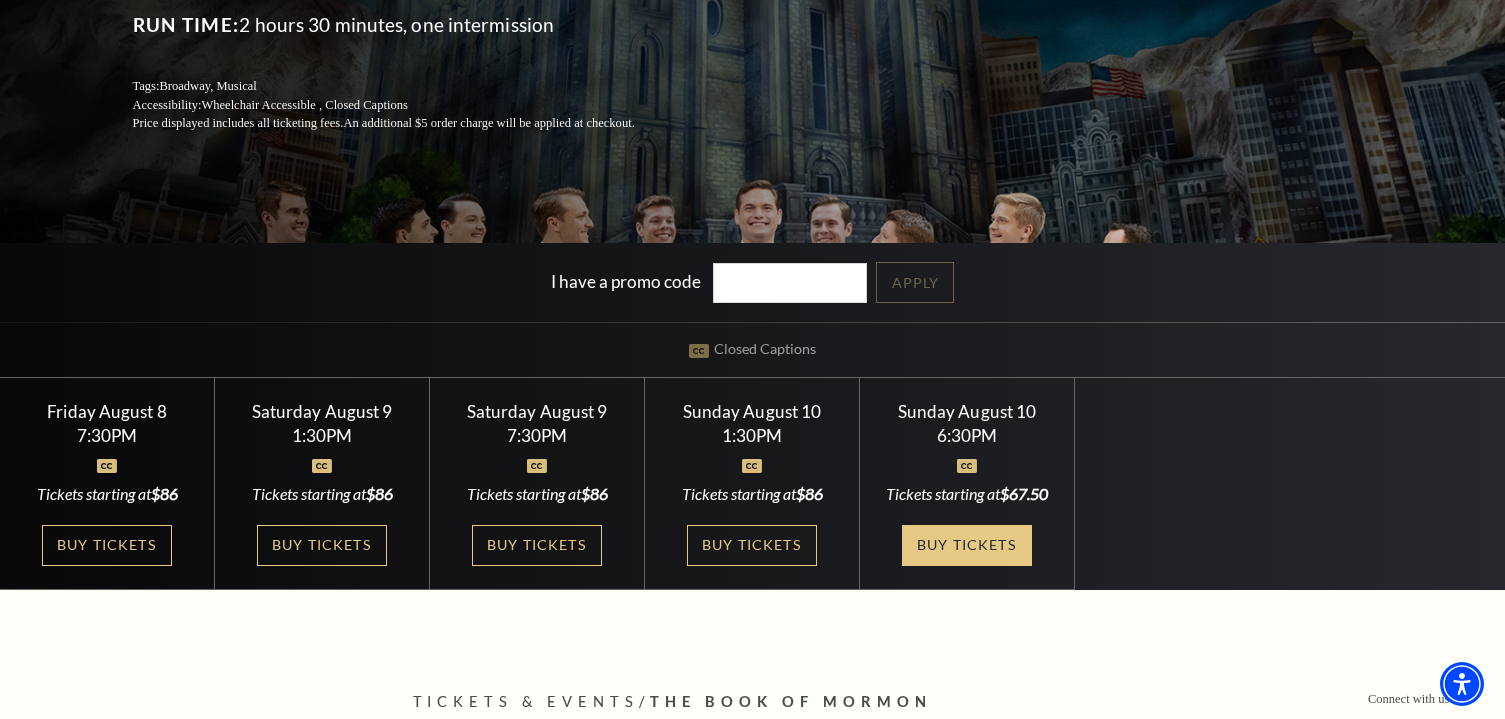 click on "Buy Tickets" at bounding box center (967, 545) 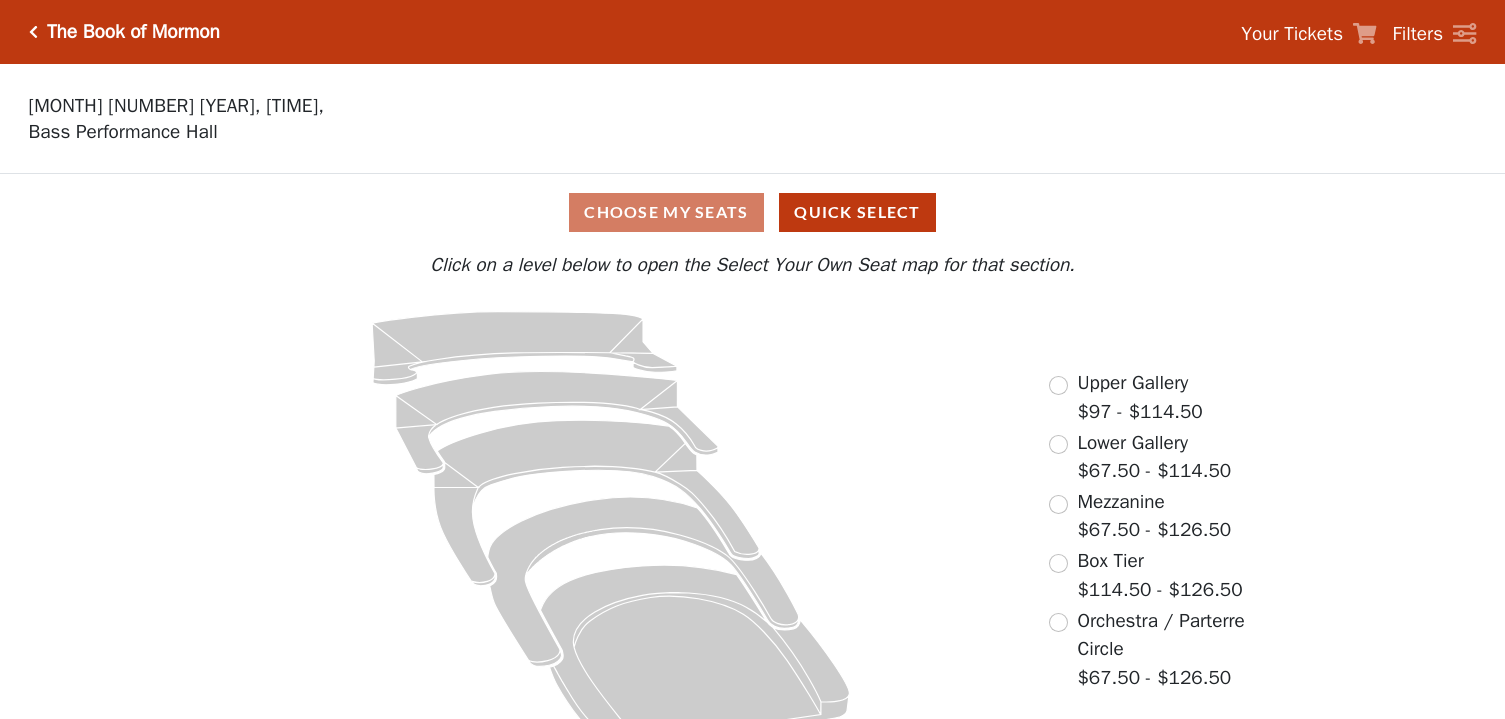 scroll, scrollTop: 0, scrollLeft: 0, axis: both 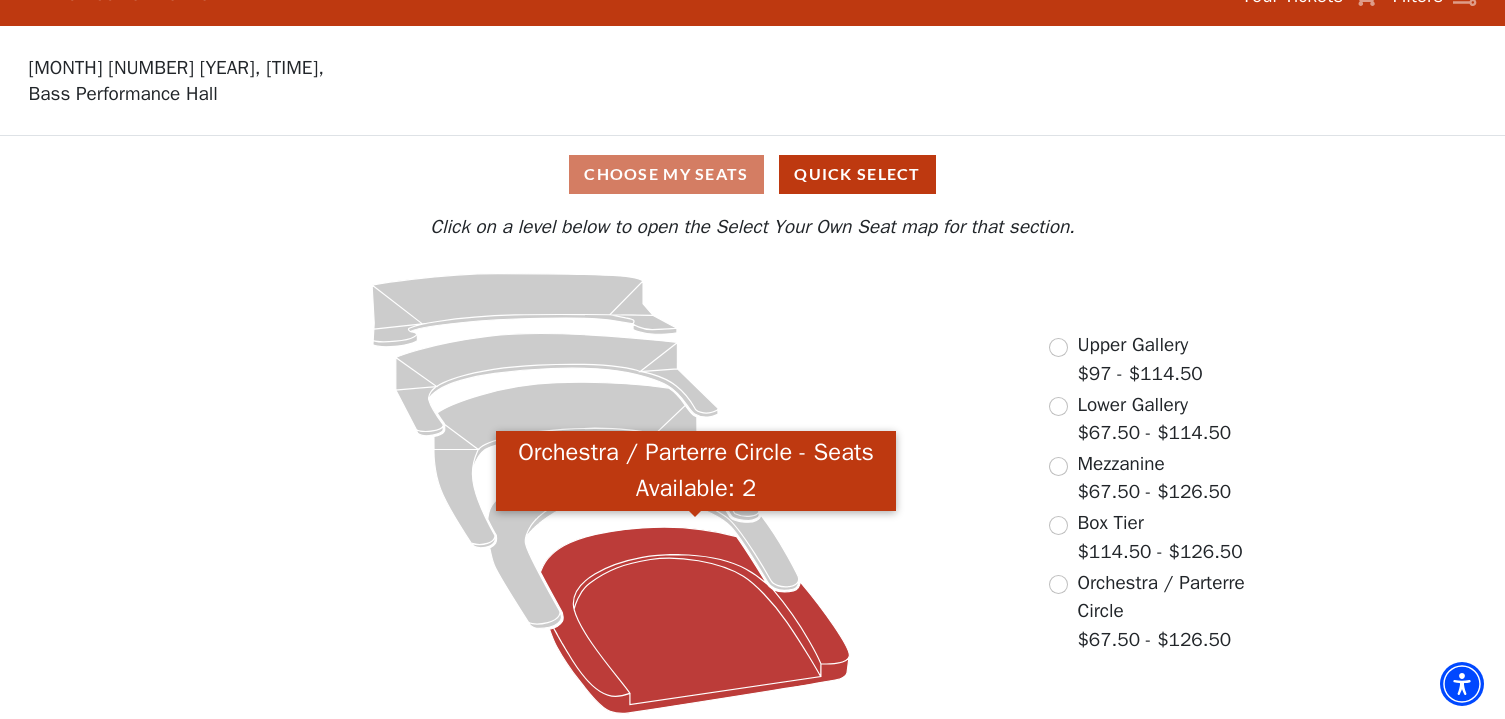 click 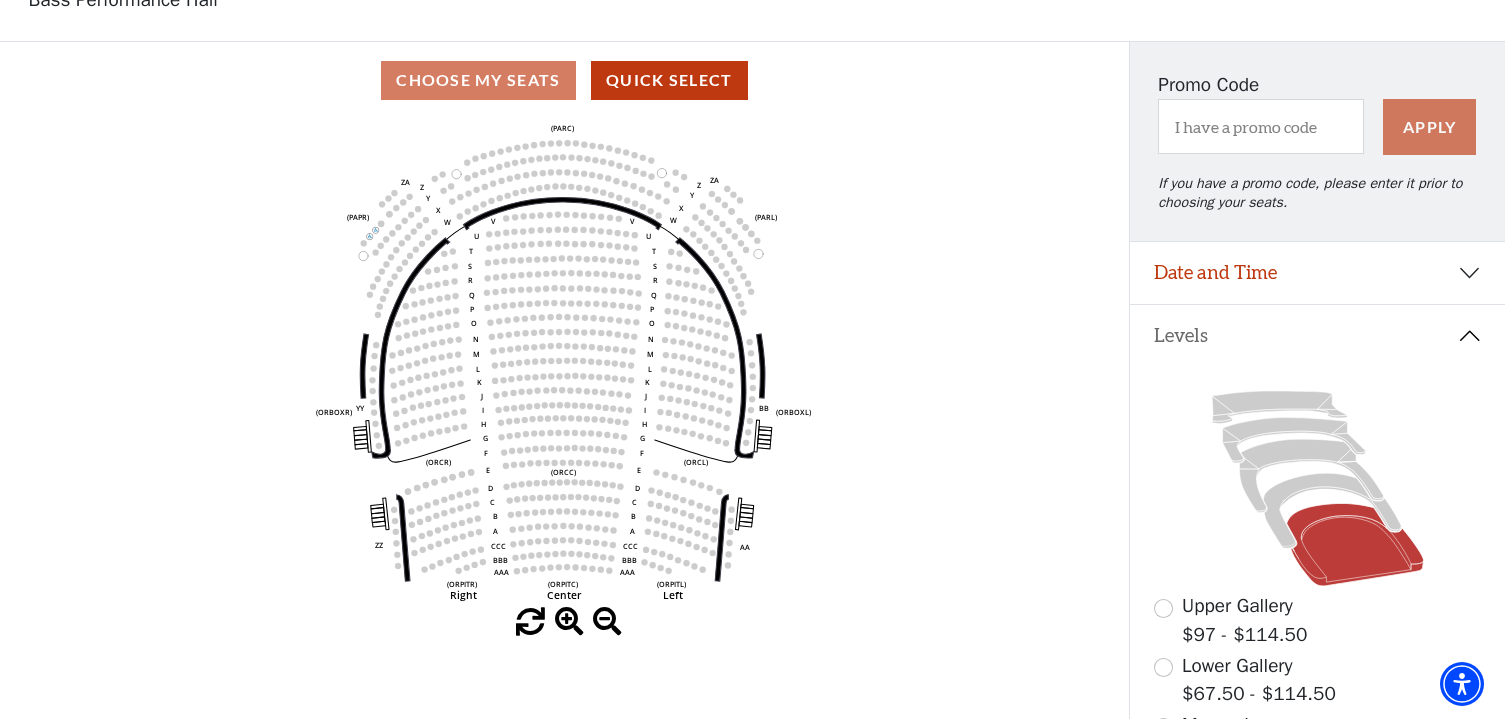 scroll, scrollTop: 133, scrollLeft: 0, axis: vertical 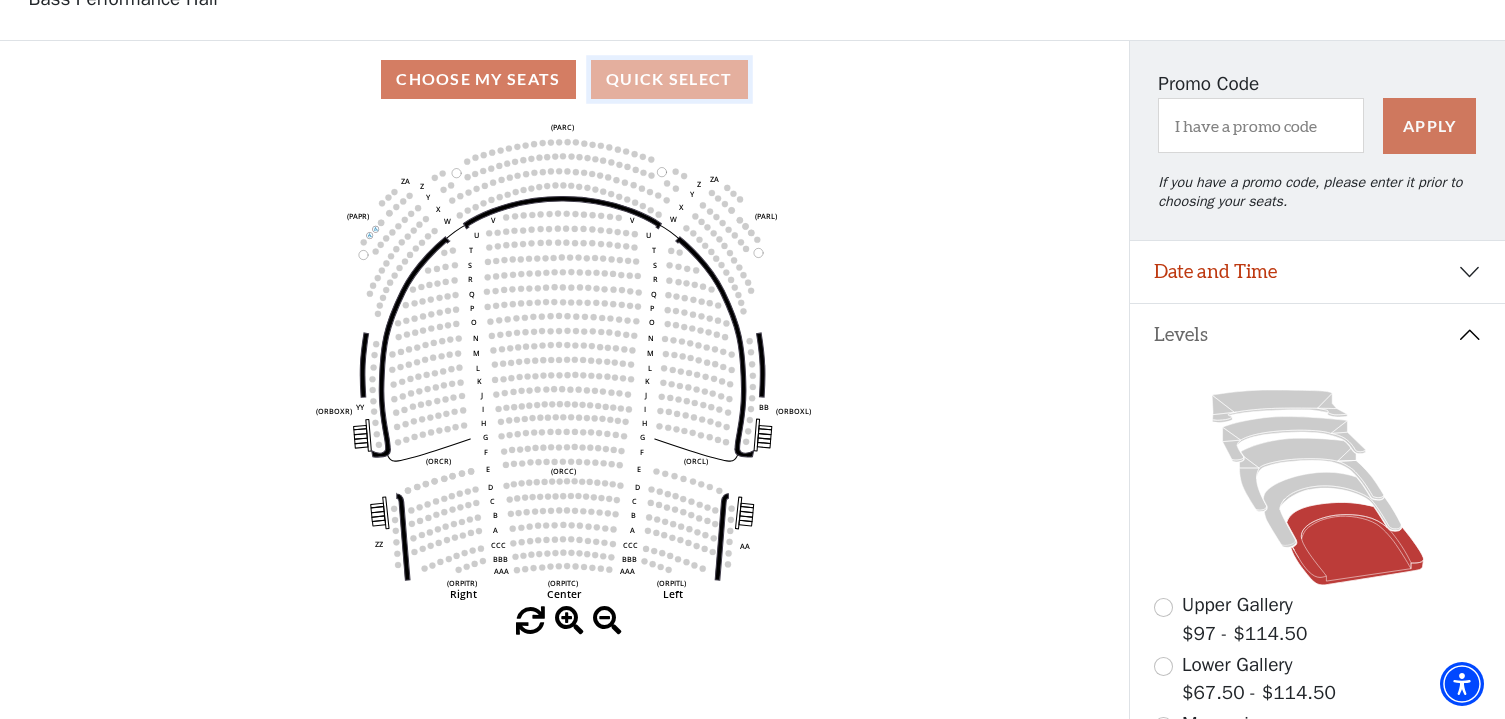 click on "Quick Select" at bounding box center [669, 79] 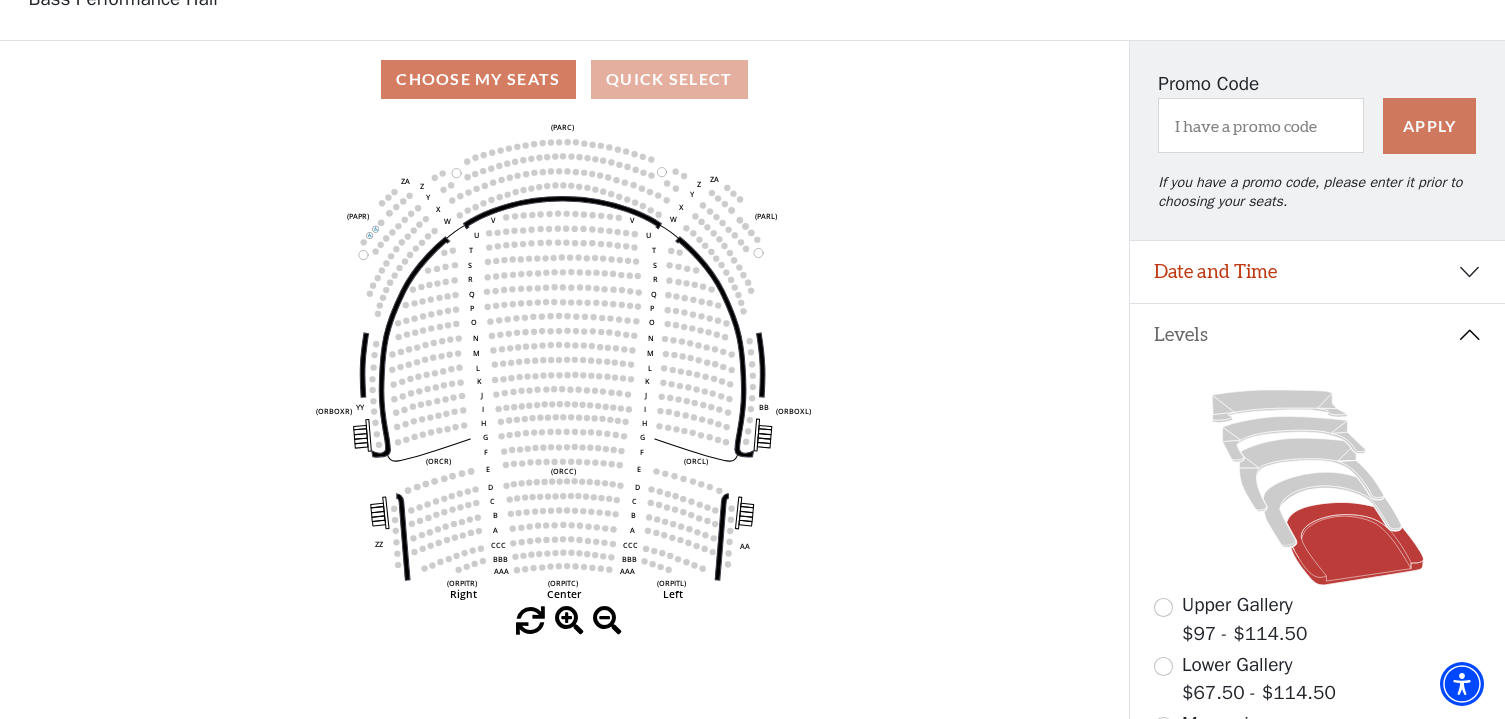 scroll, scrollTop: 0, scrollLeft: 0, axis: both 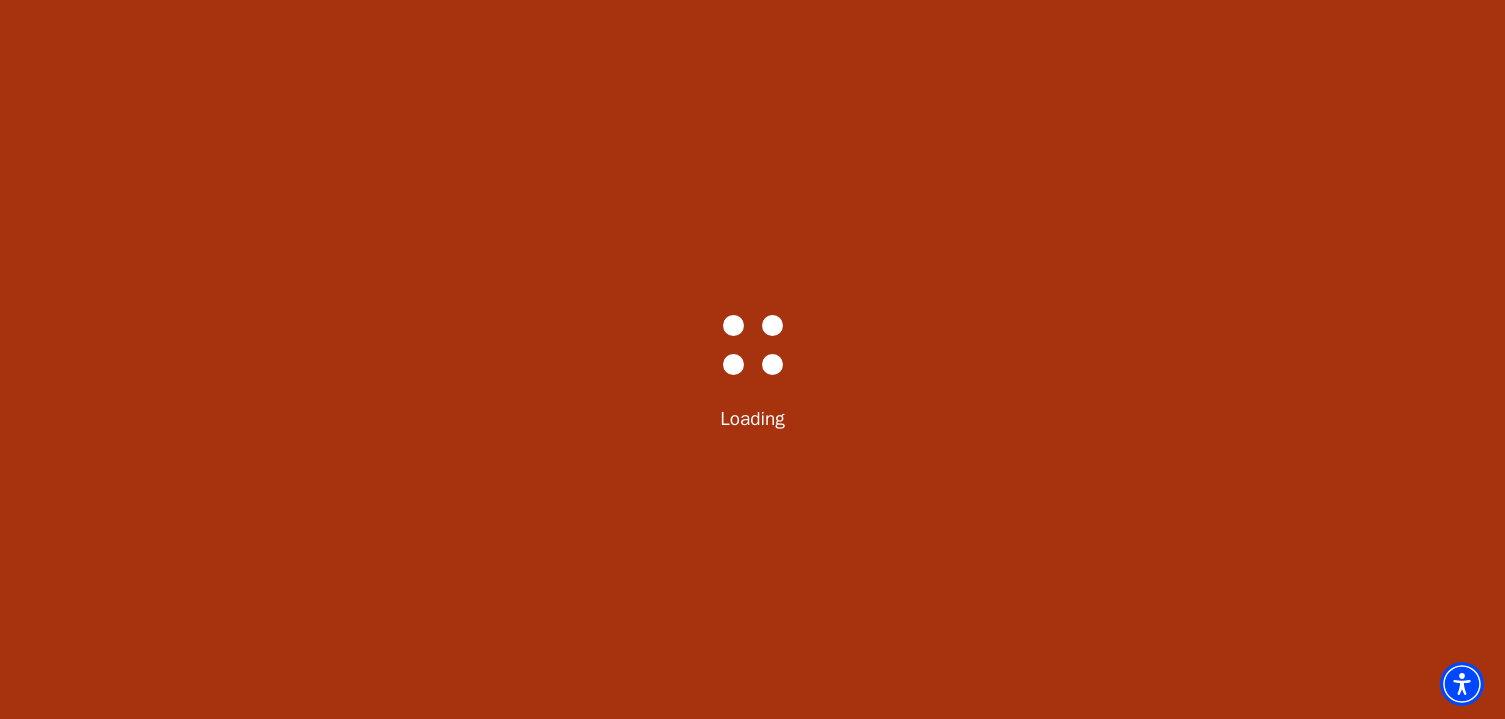 select on "6289" 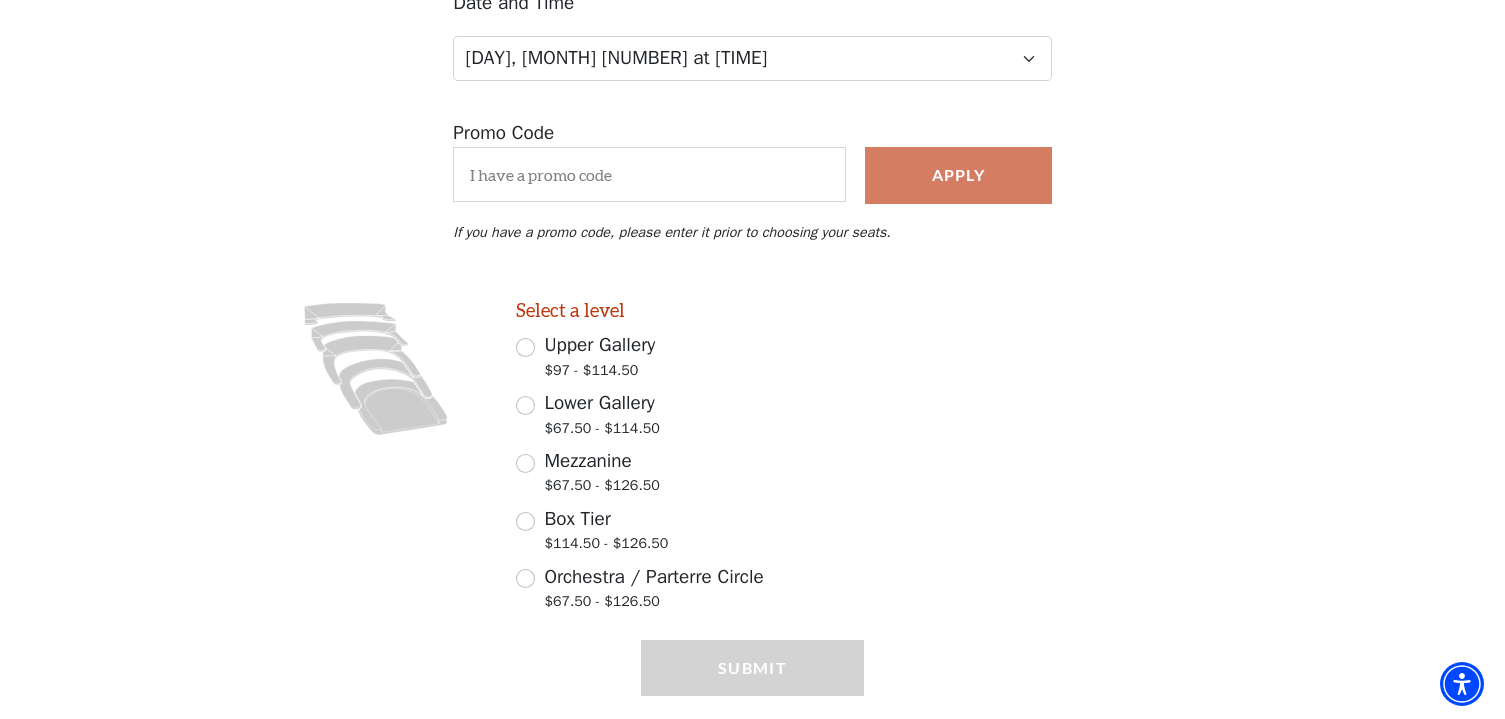 scroll, scrollTop: 283, scrollLeft: 0, axis: vertical 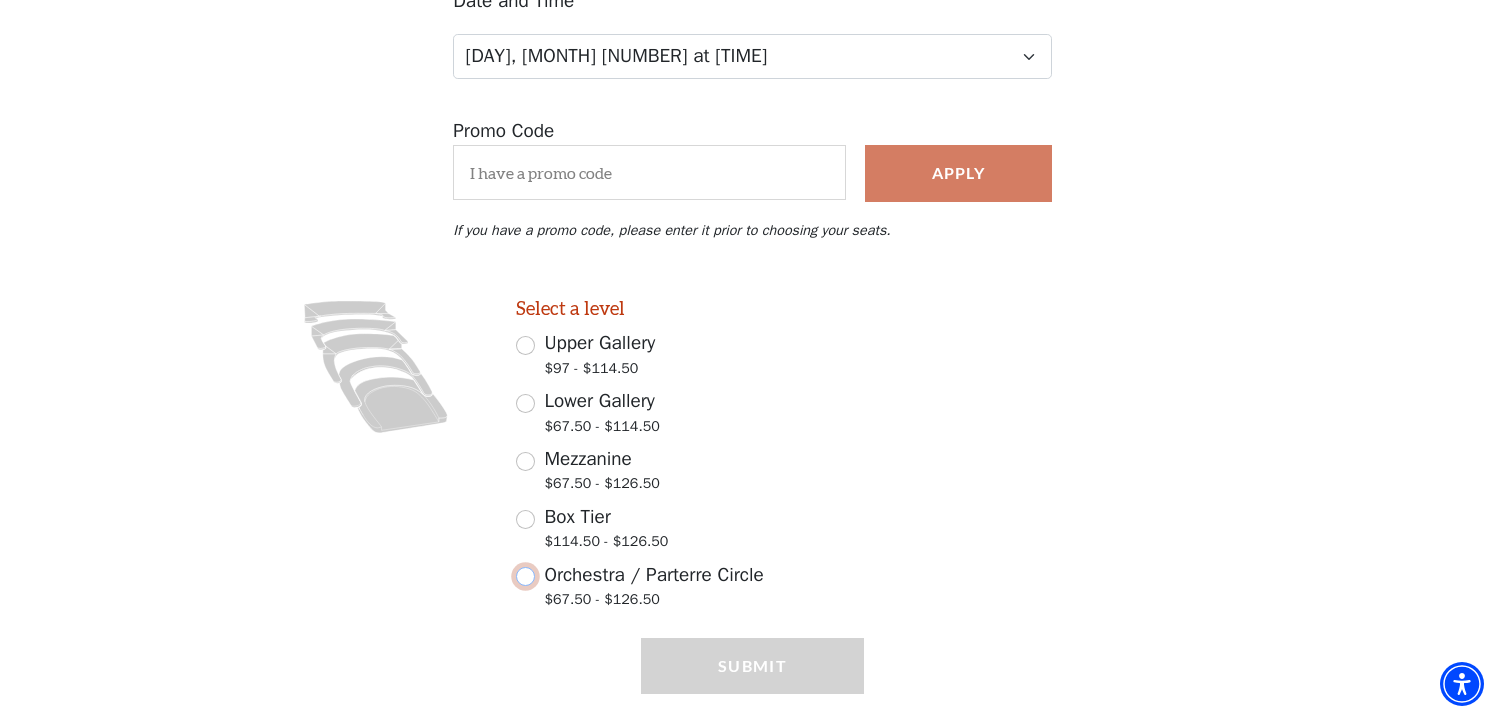 click on "Orchestra / Parterre Circle     $67.50 - $126.50" at bounding box center (525, 576) 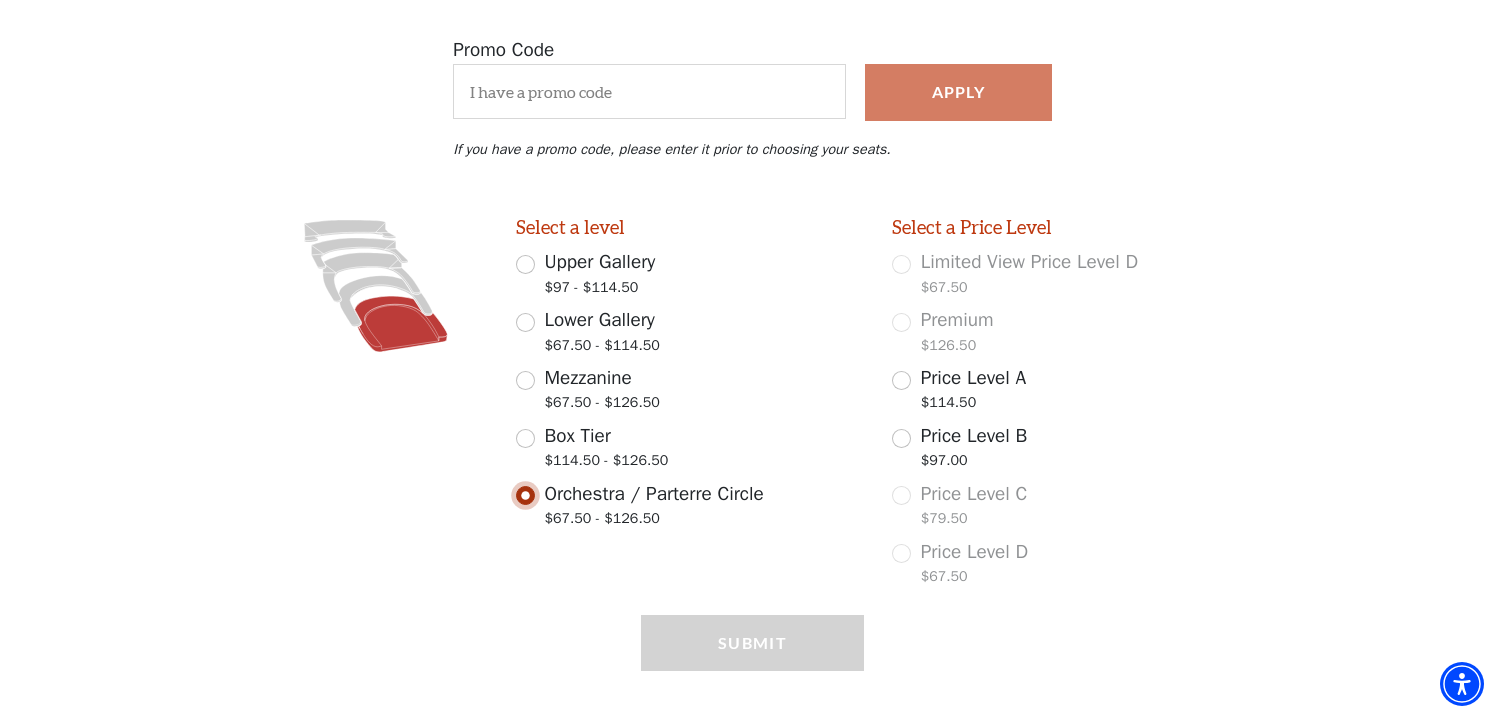 scroll, scrollTop: 383, scrollLeft: 0, axis: vertical 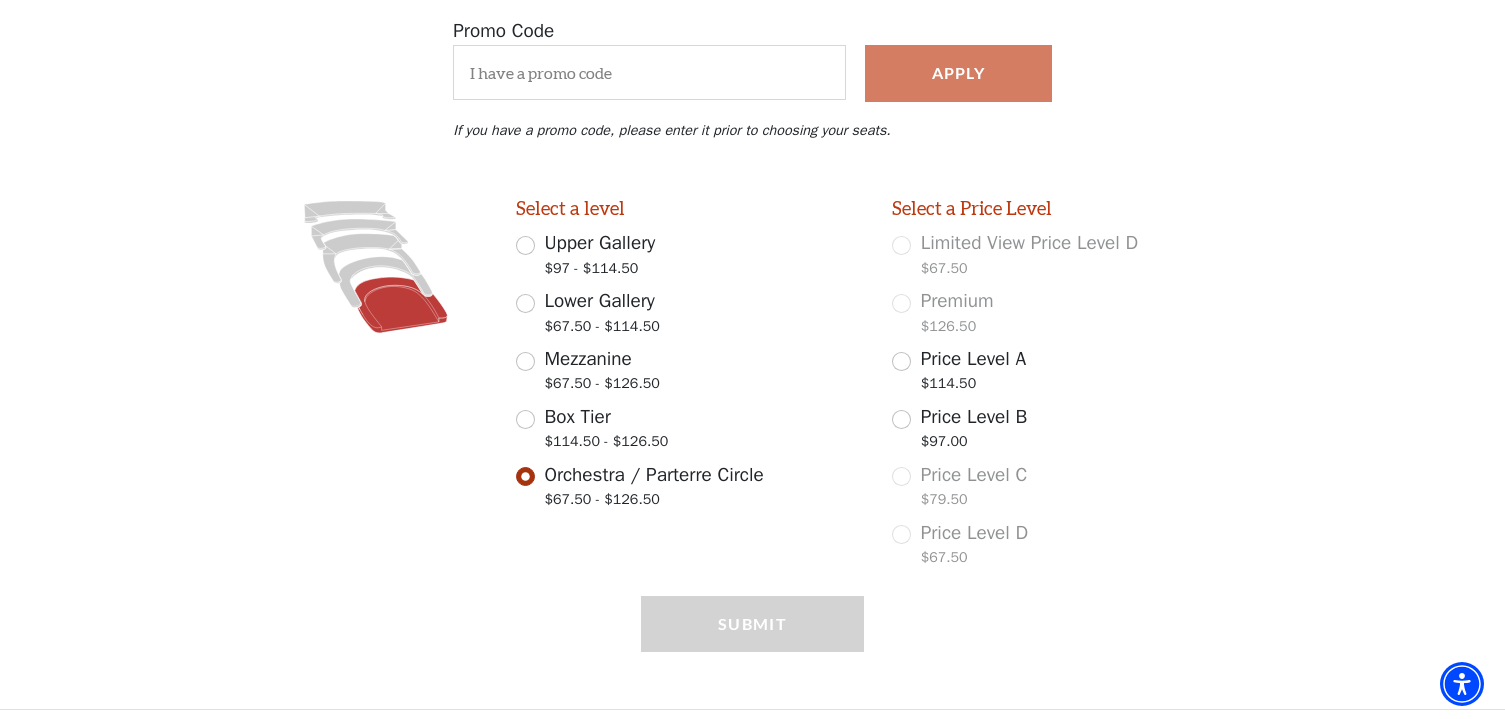 click on "Submit" at bounding box center (752, 652) 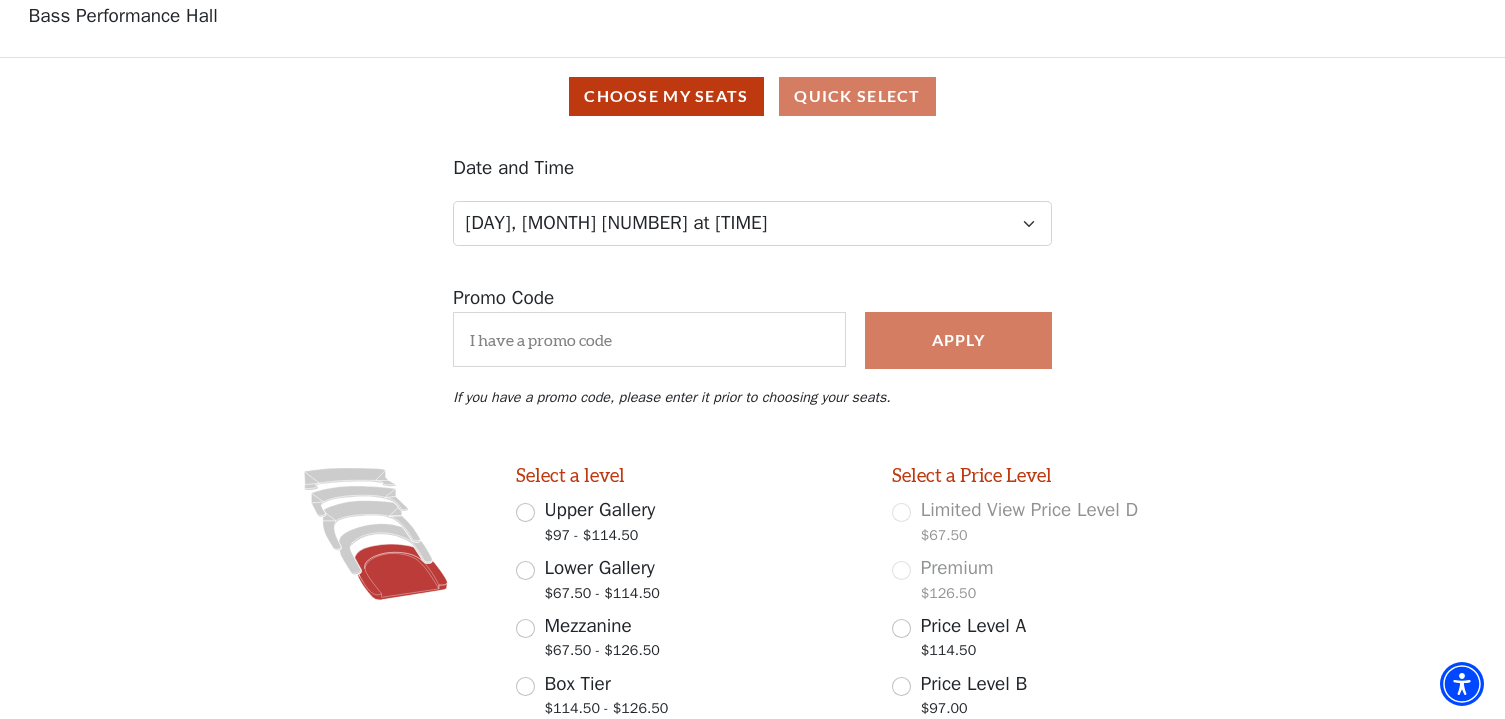 scroll, scrollTop: 104, scrollLeft: 0, axis: vertical 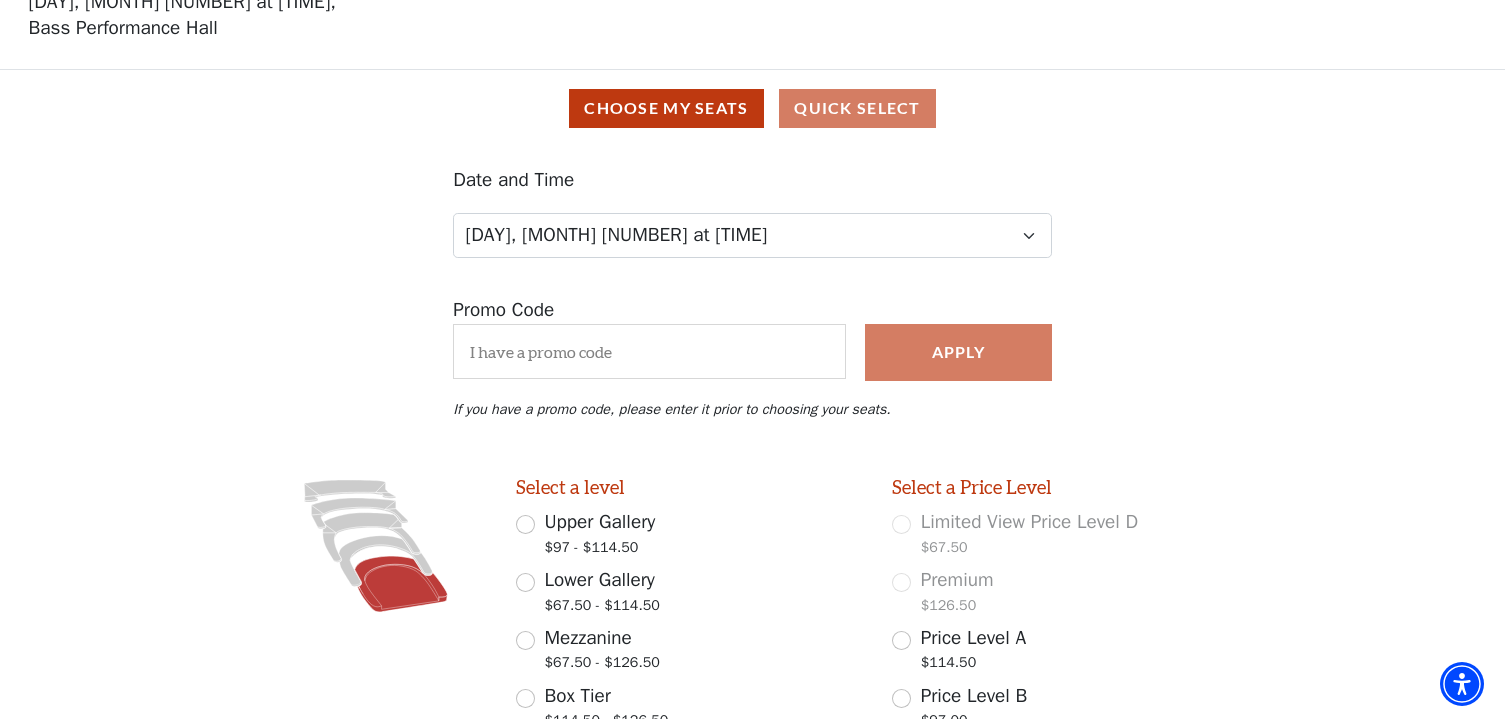 click on "Choose My Seats
Quick Select" at bounding box center [752, 108] 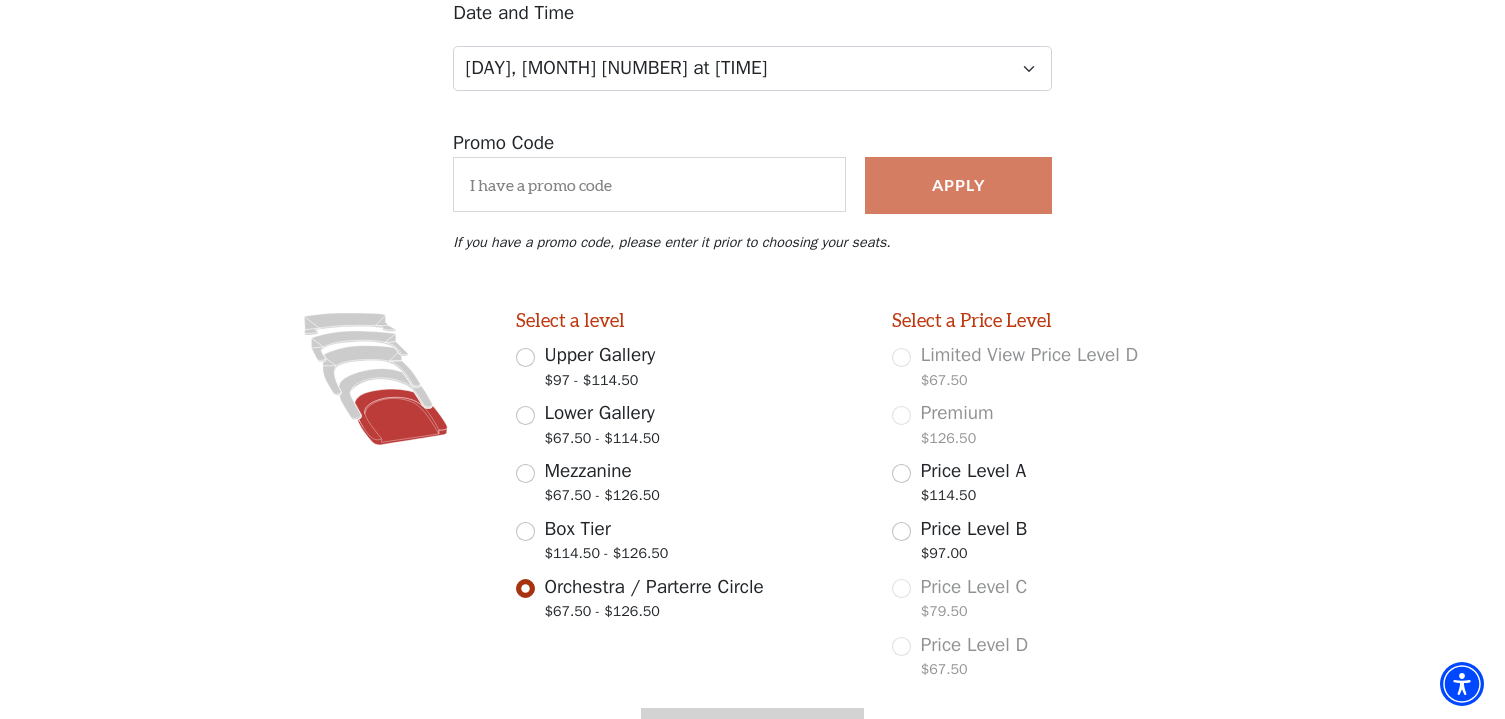 scroll, scrollTop: 274, scrollLeft: 0, axis: vertical 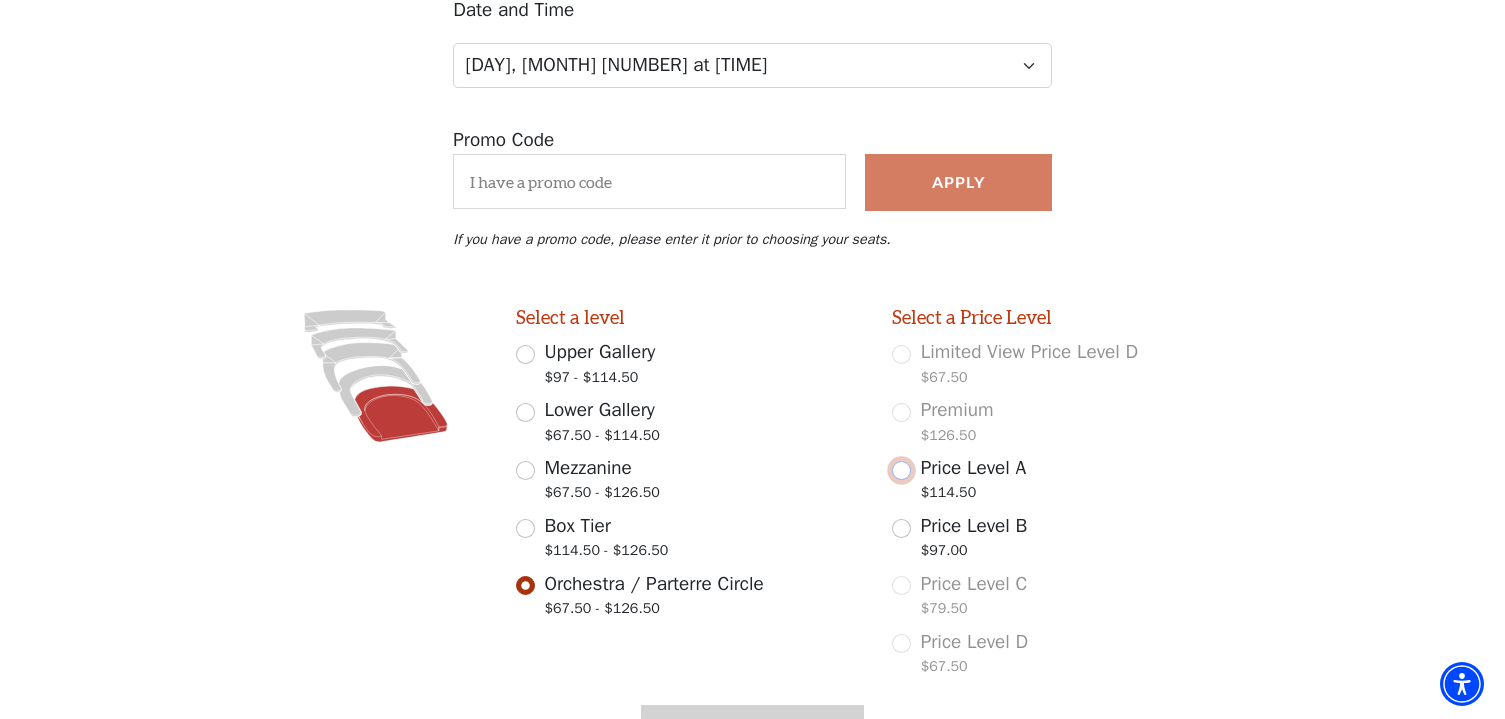 click on "Price Level A $114.50" at bounding box center [901, 470] 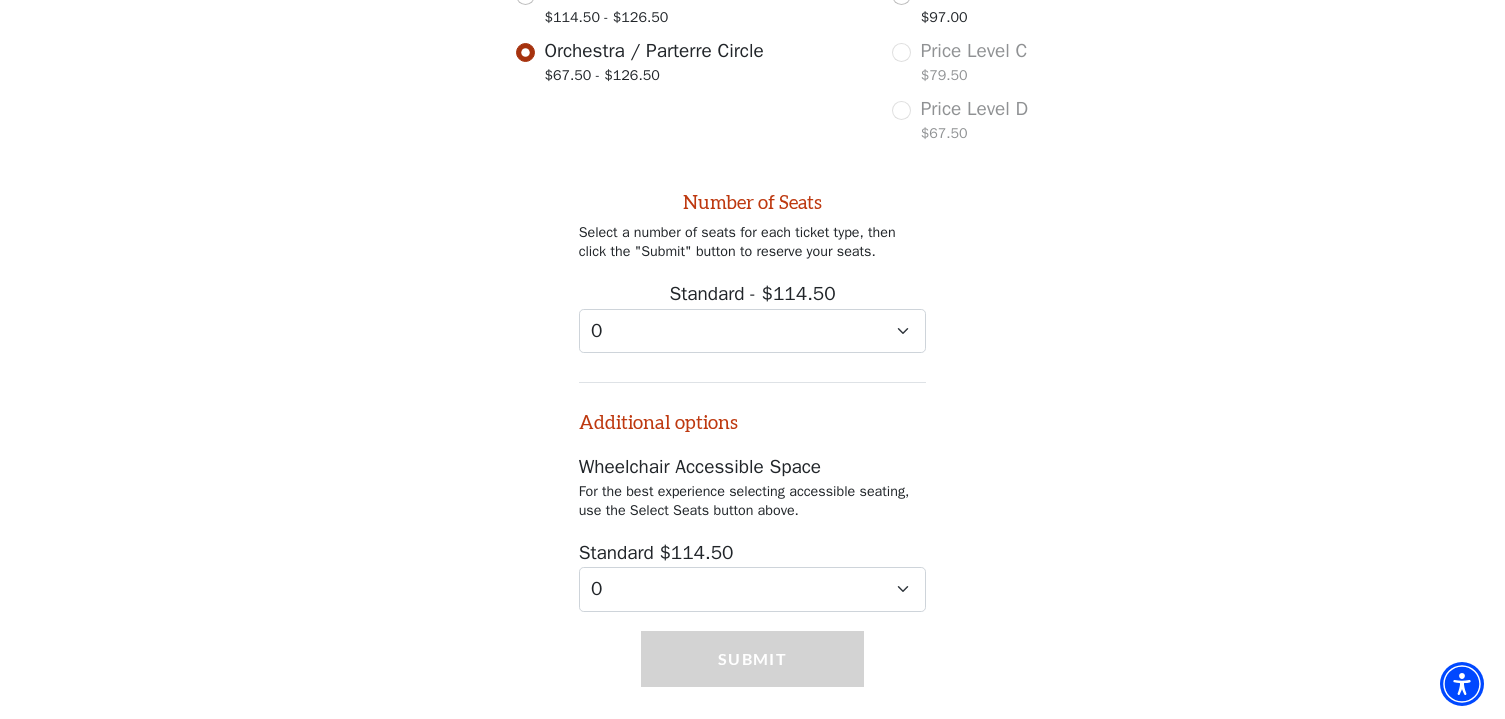 scroll, scrollTop: 834, scrollLeft: 0, axis: vertical 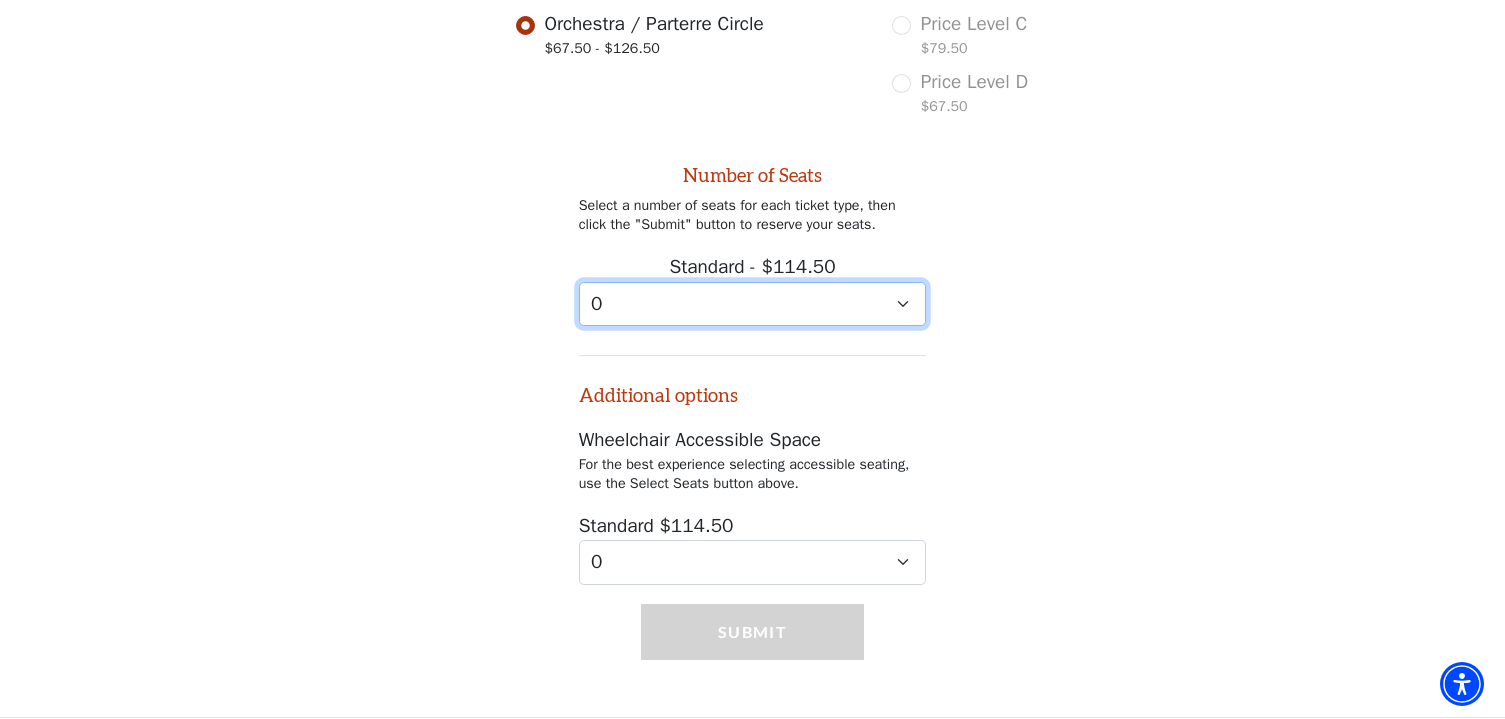 click on "0 1 2 3 4 5 6 7 8 9" at bounding box center [753, 304] 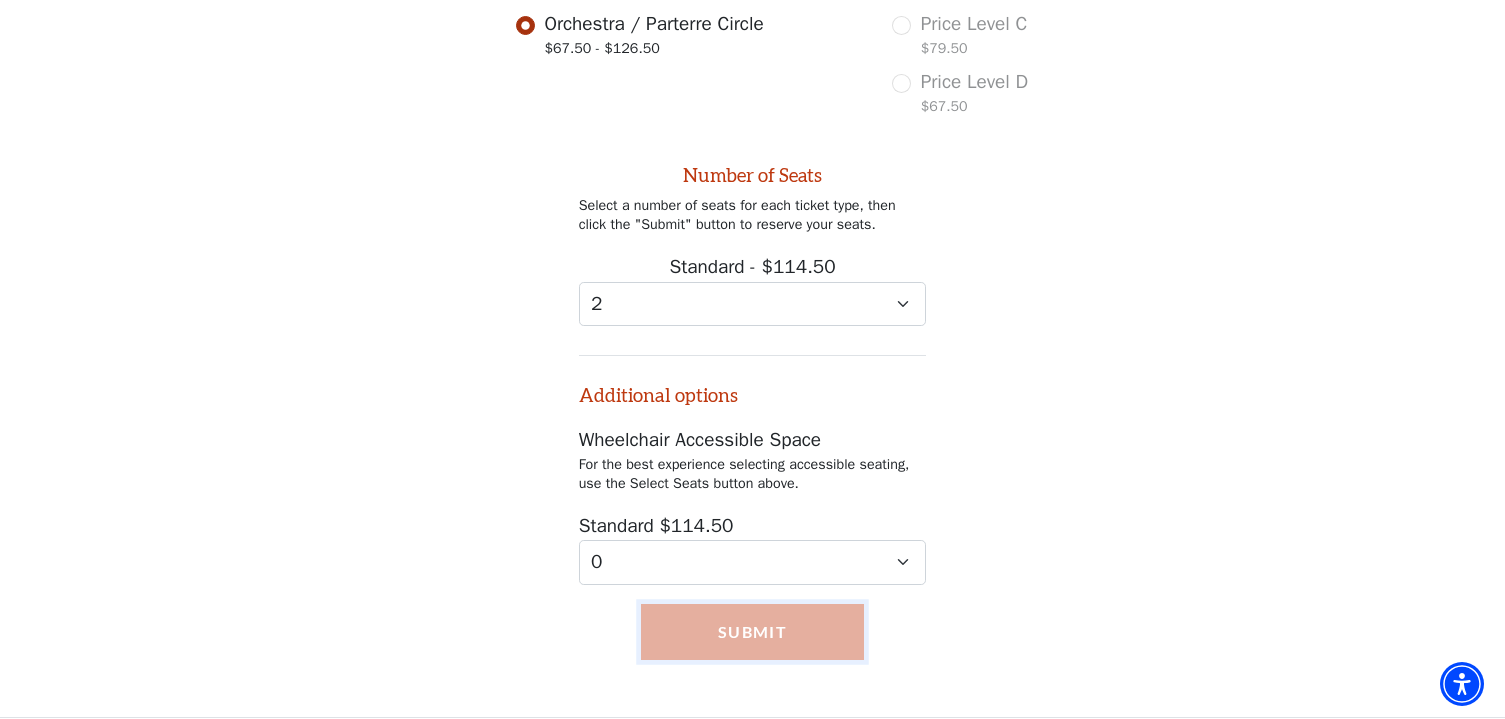click on "Submit" at bounding box center (752, 632) 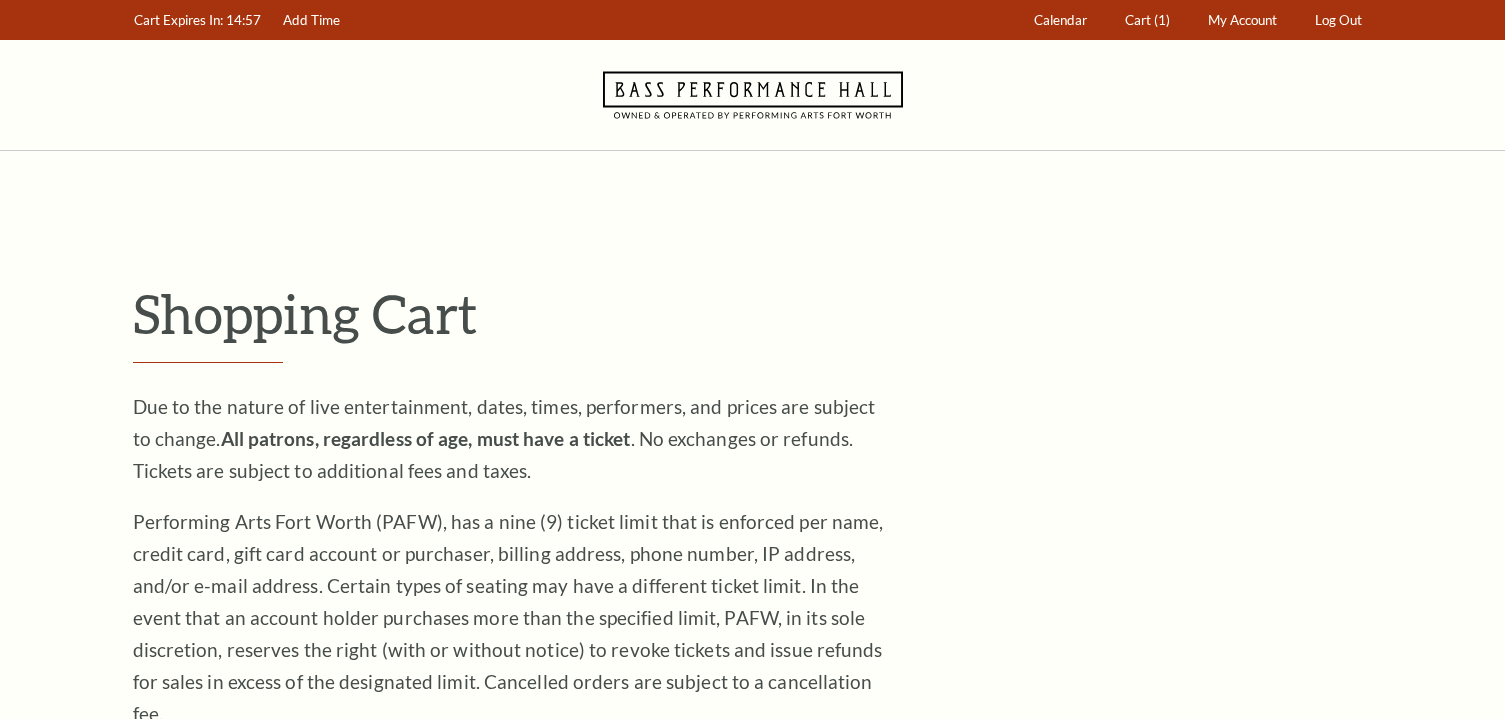 scroll, scrollTop: 0, scrollLeft: 0, axis: both 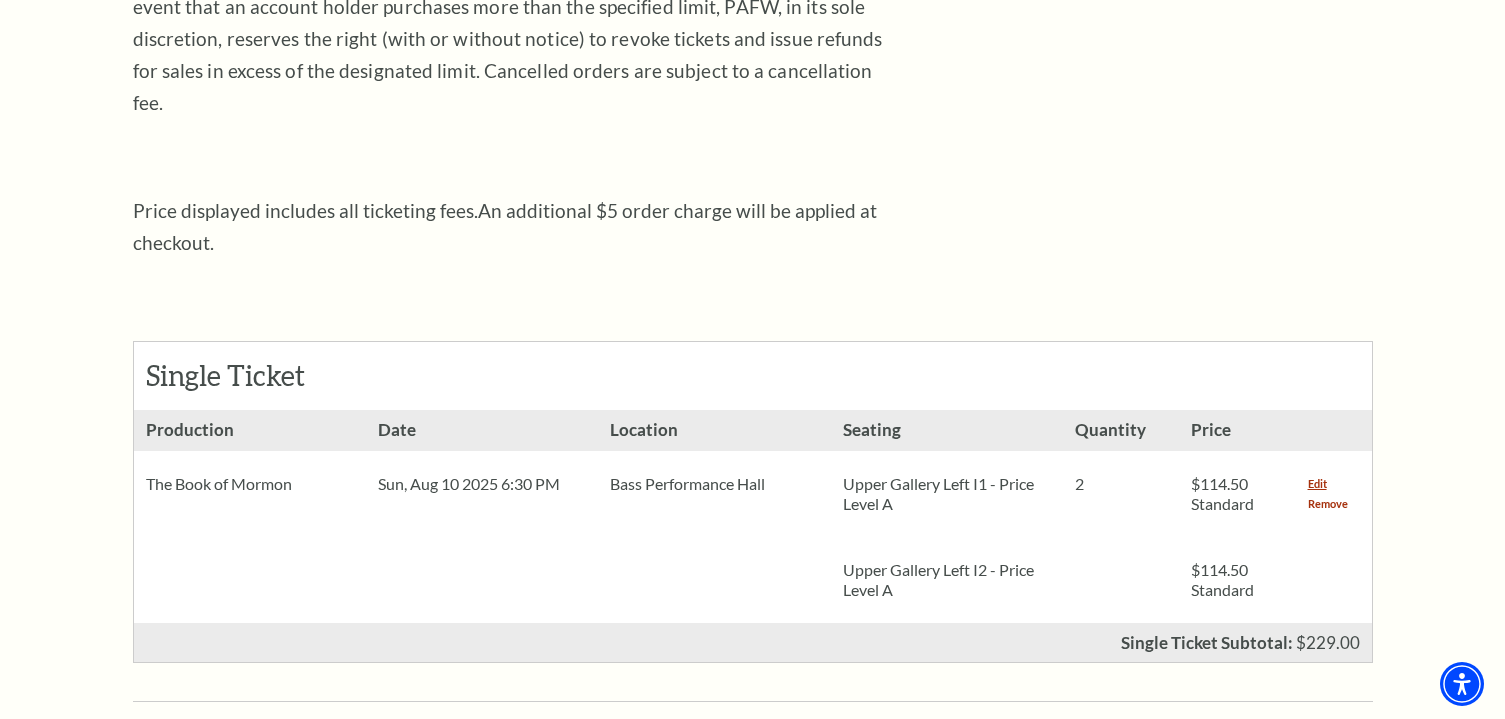click on "Remove" at bounding box center [1328, 504] 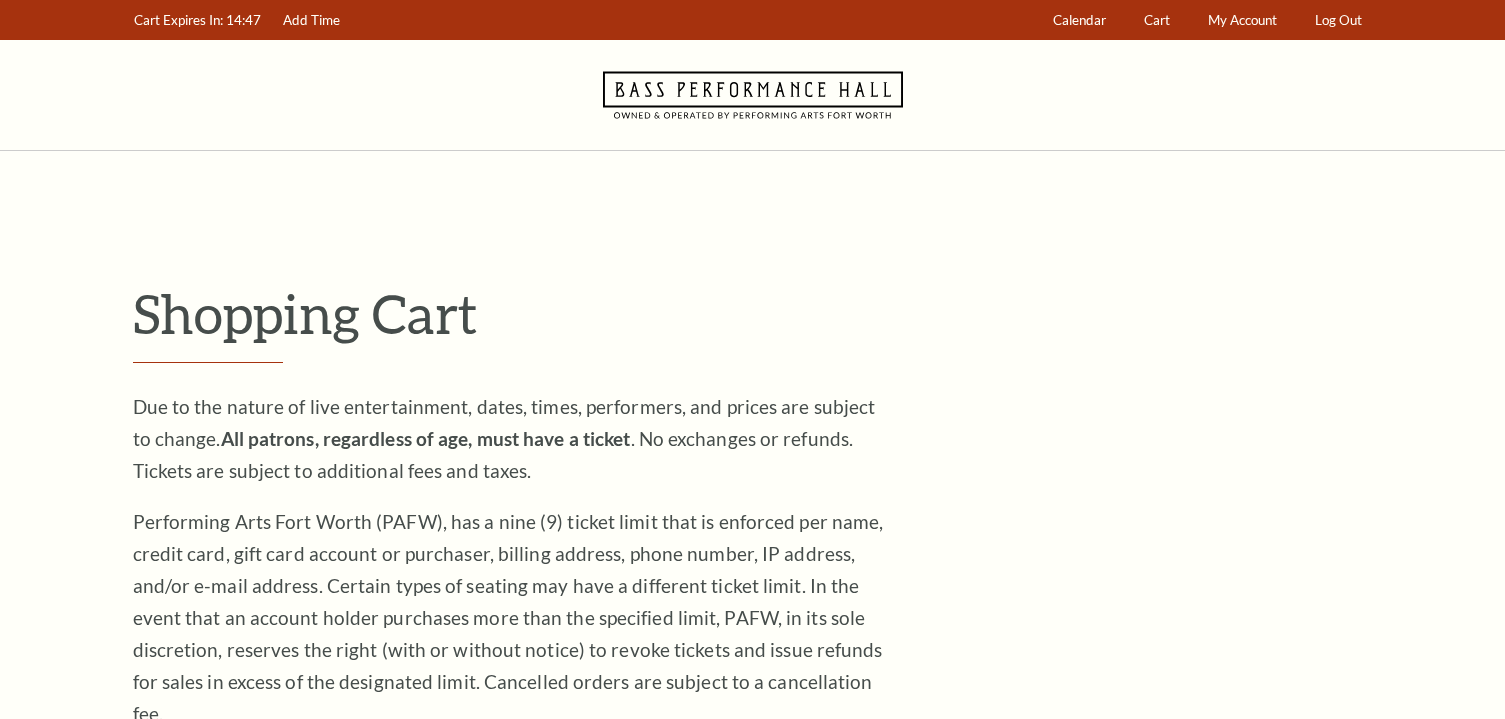 scroll, scrollTop: 0, scrollLeft: 0, axis: both 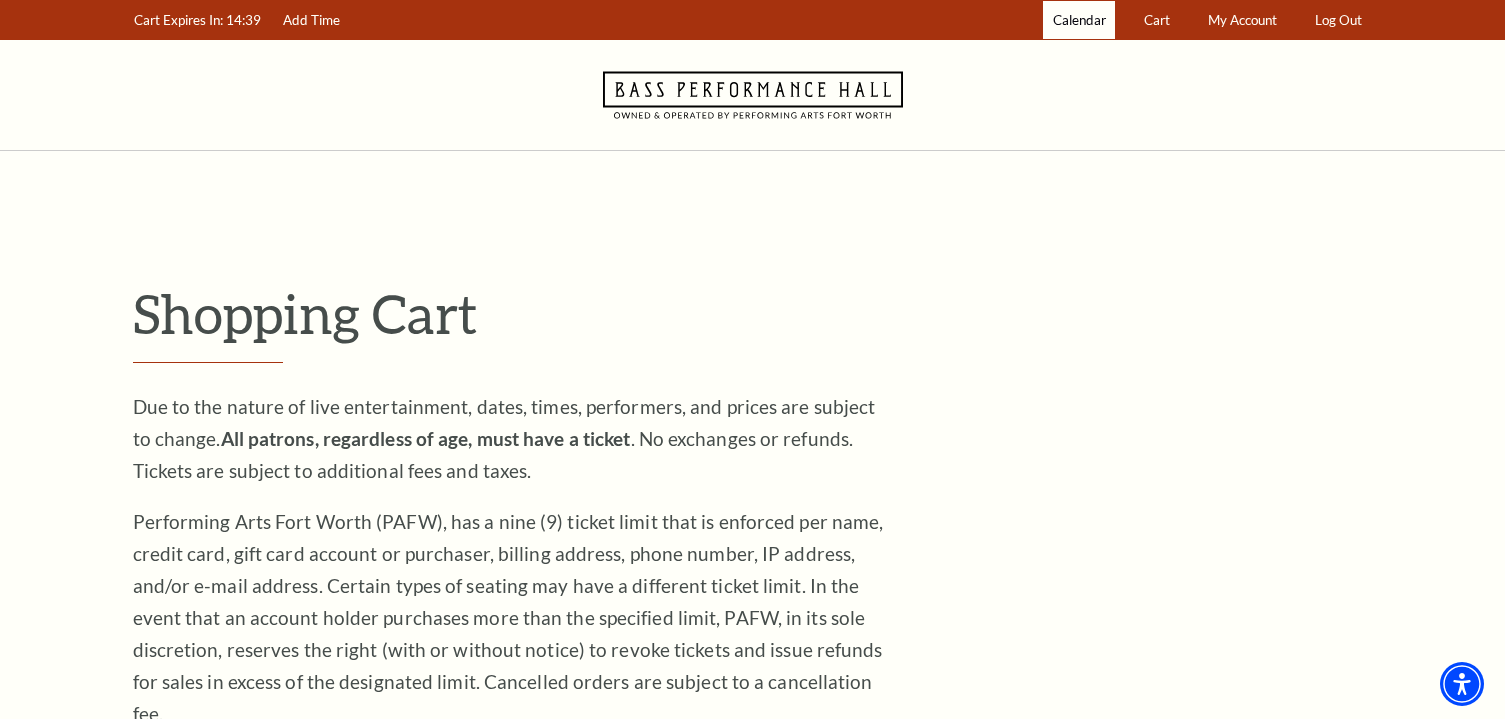 click on "Calendar" at bounding box center [1079, 20] 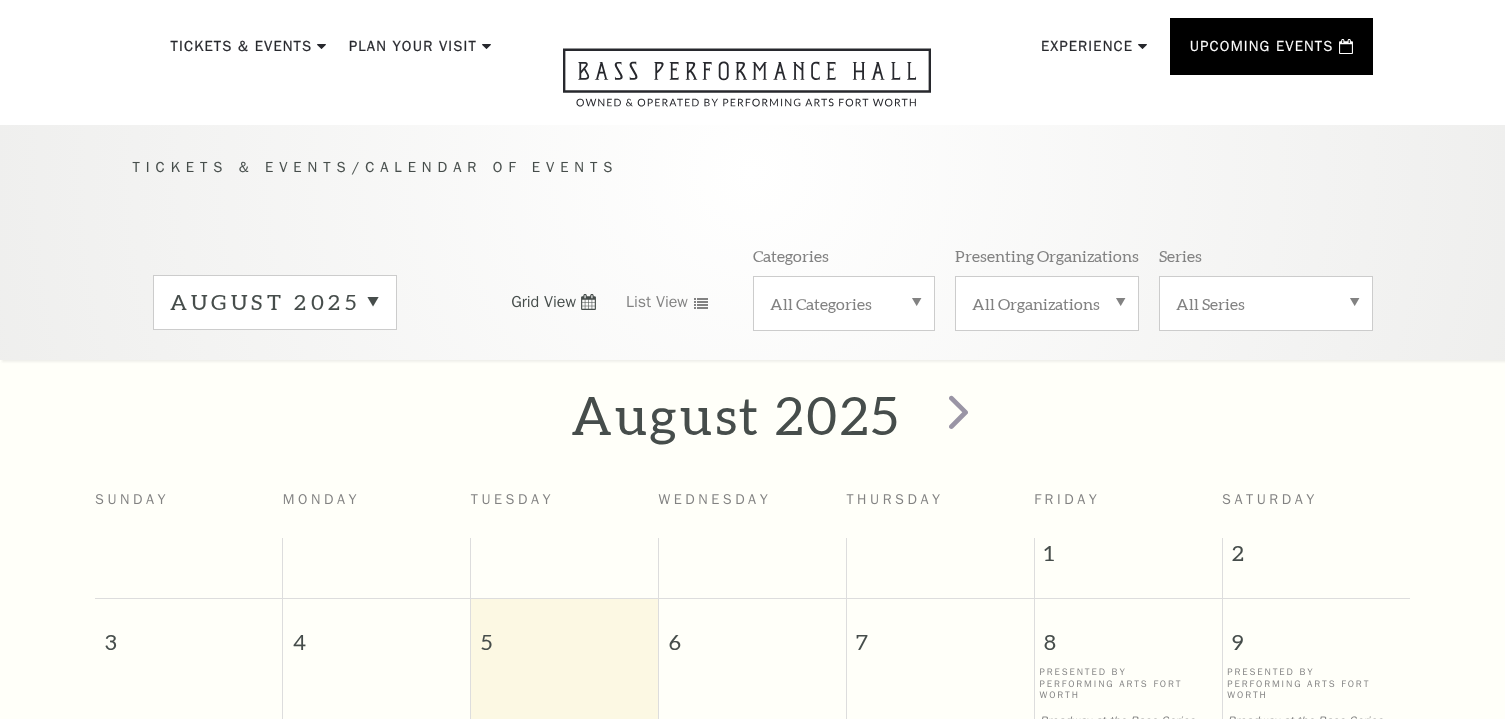 scroll, scrollTop: 177, scrollLeft: 0, axis: vertical 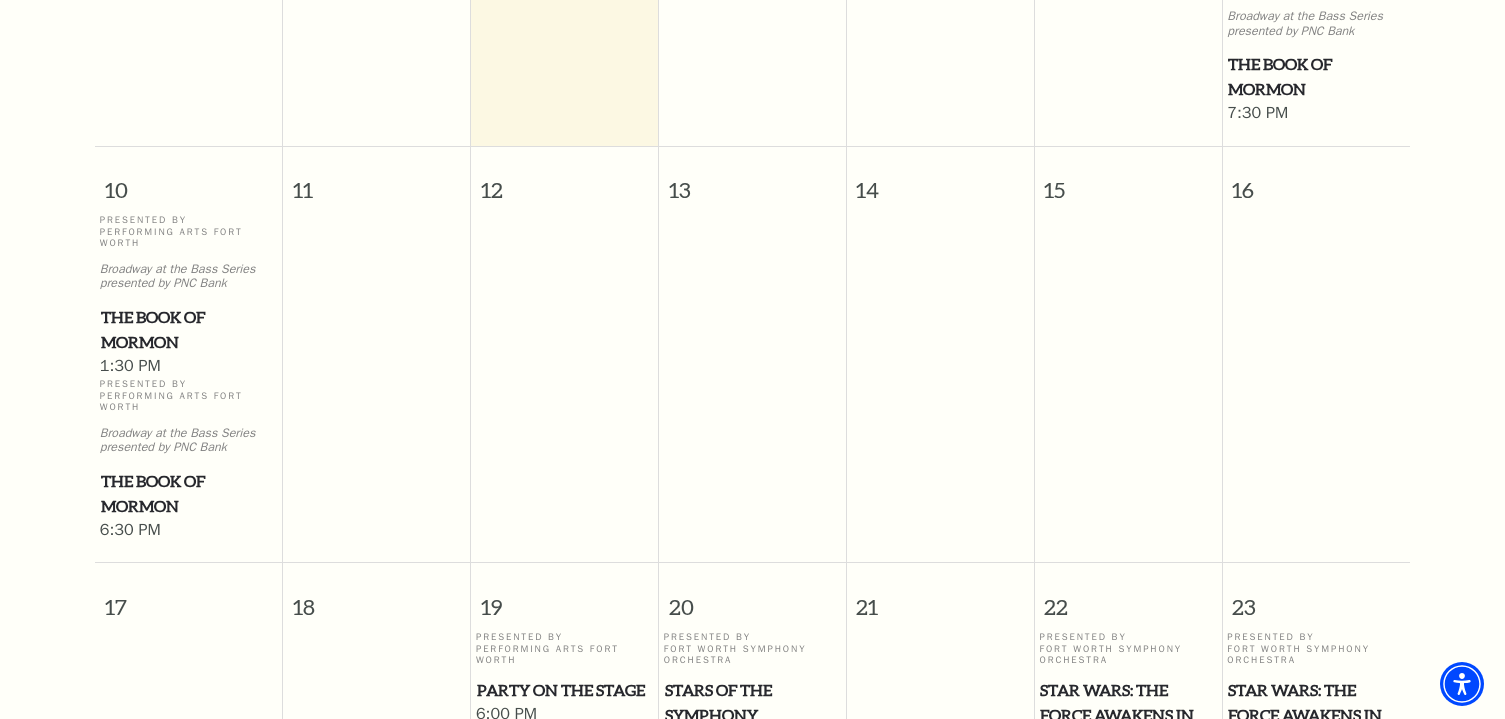 click on "The Book of Mormon" at bounding box center (189, 329) 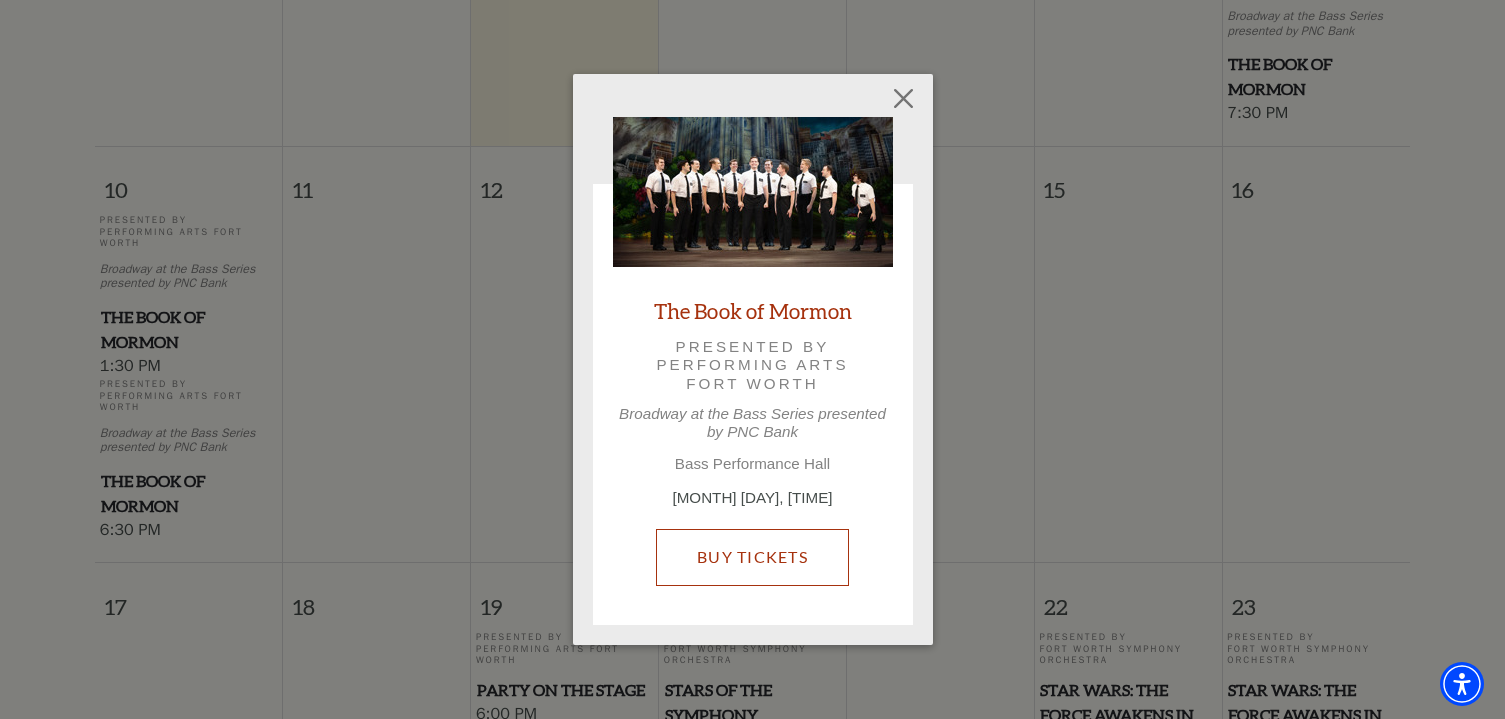 click on "Buy Tickets" at bounding box center [752, 557] 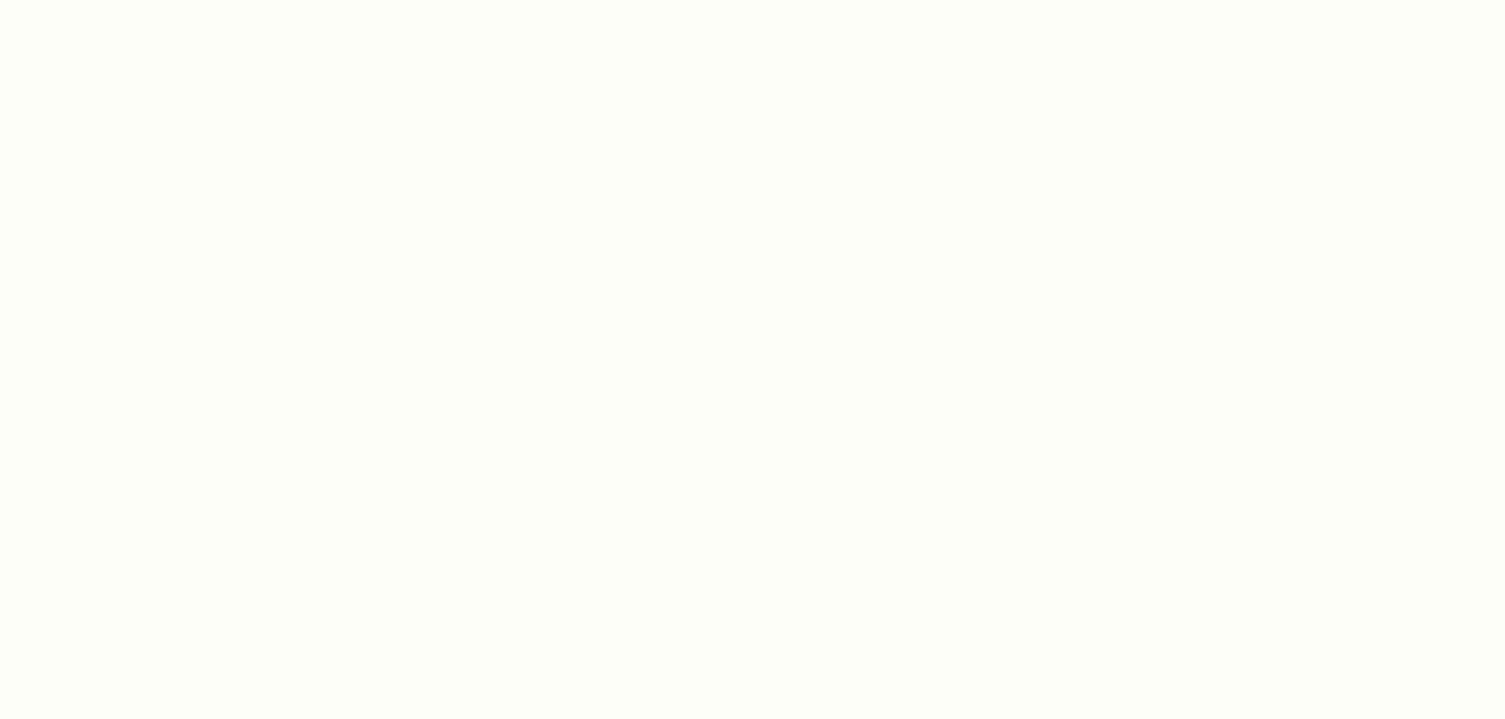 scroll, scrollTop: 0, scrollLeft: 0, axis: both 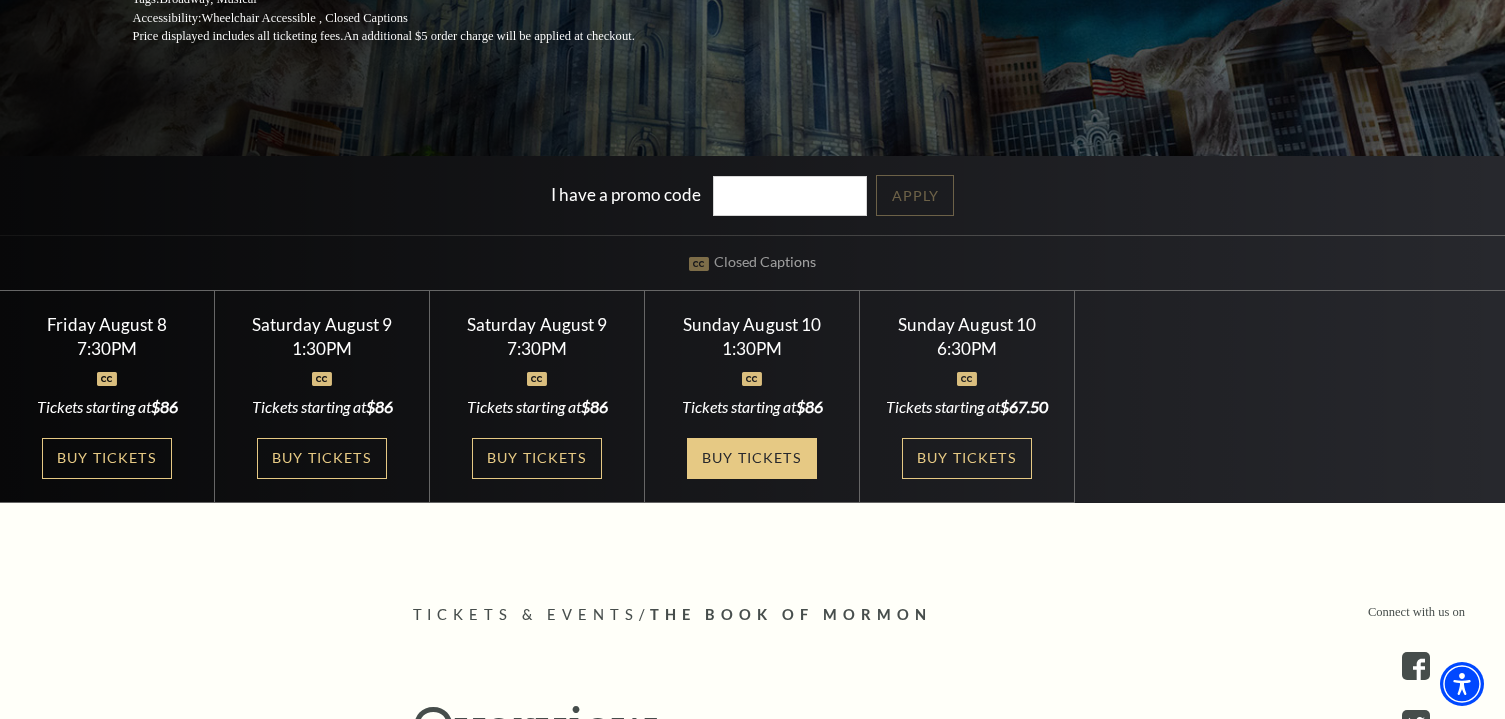 click on "Buy Tickets" at bounding box center [752, 458] 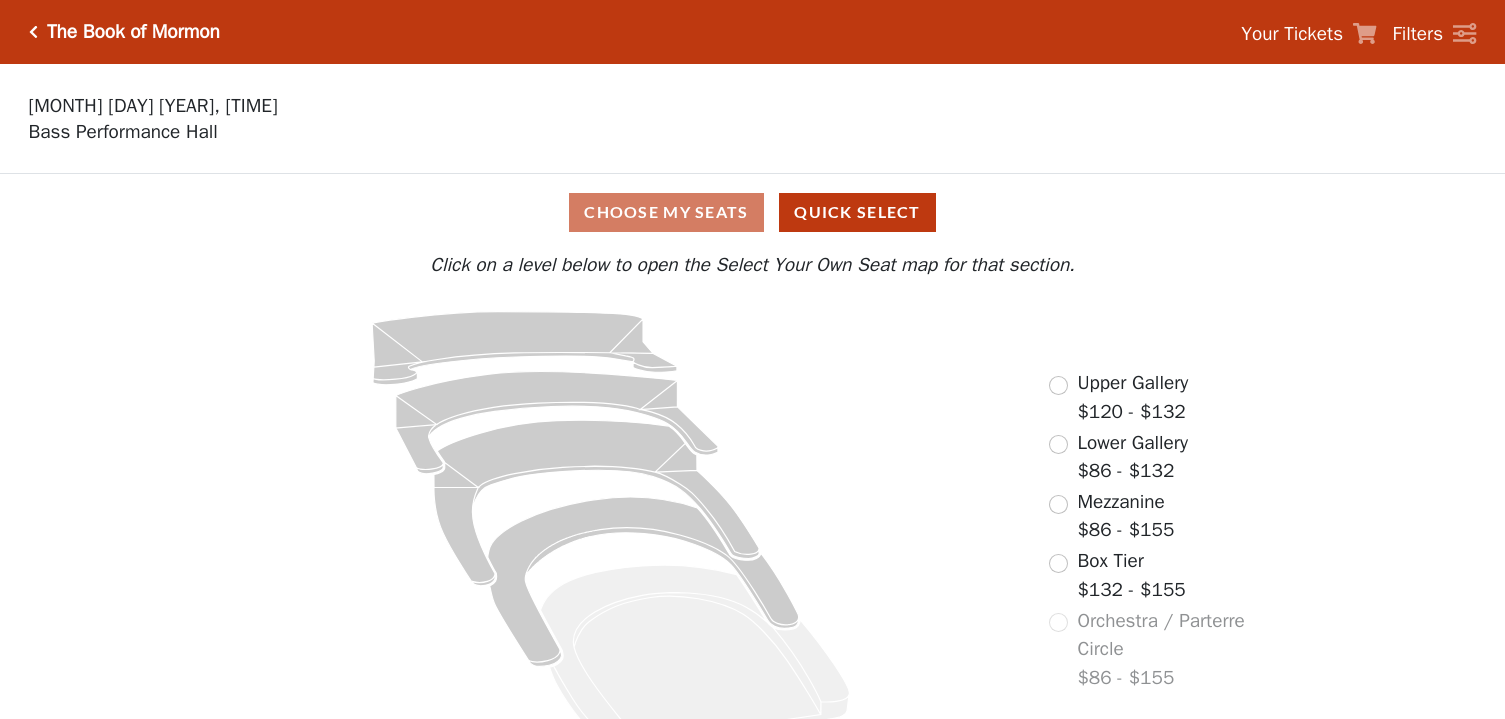 scroll, scrollTop: 0, scrollLeft: 0, axis: both 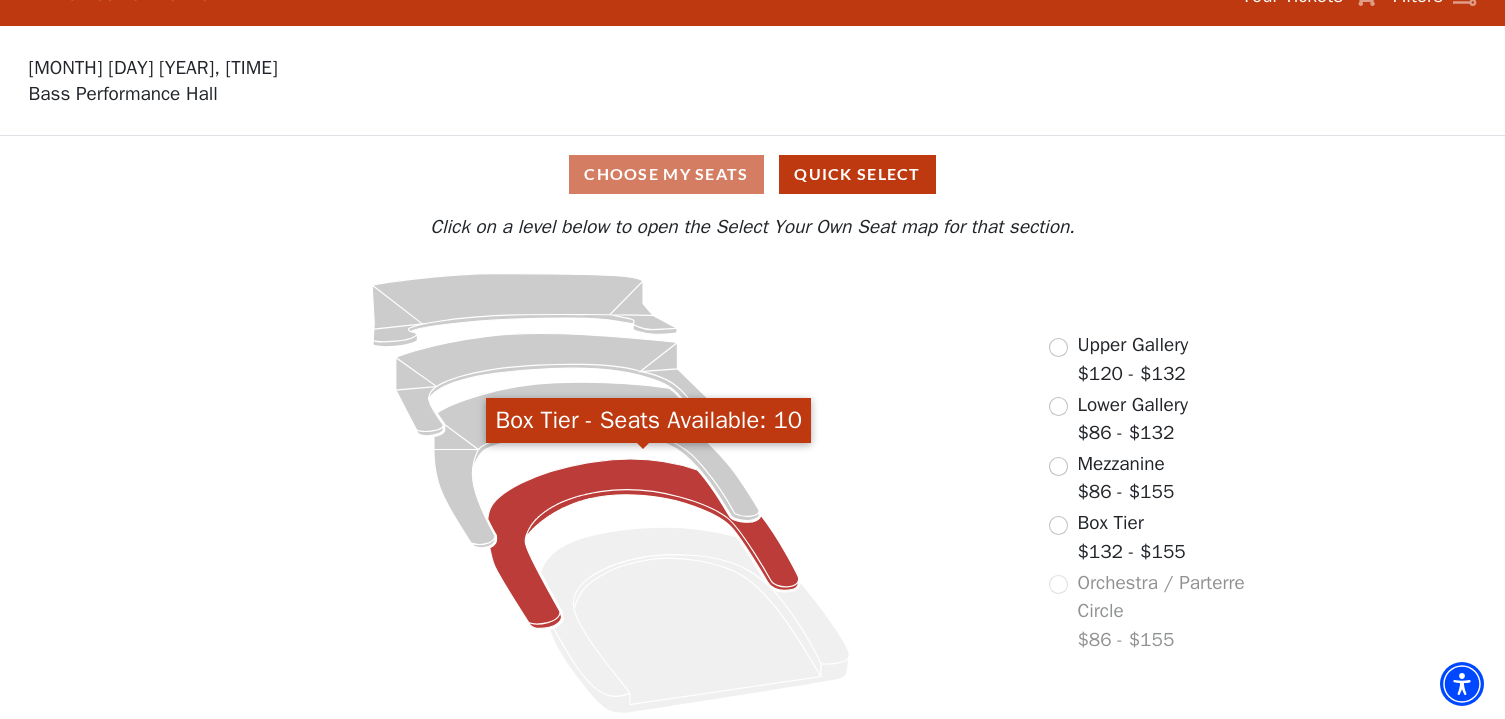 click 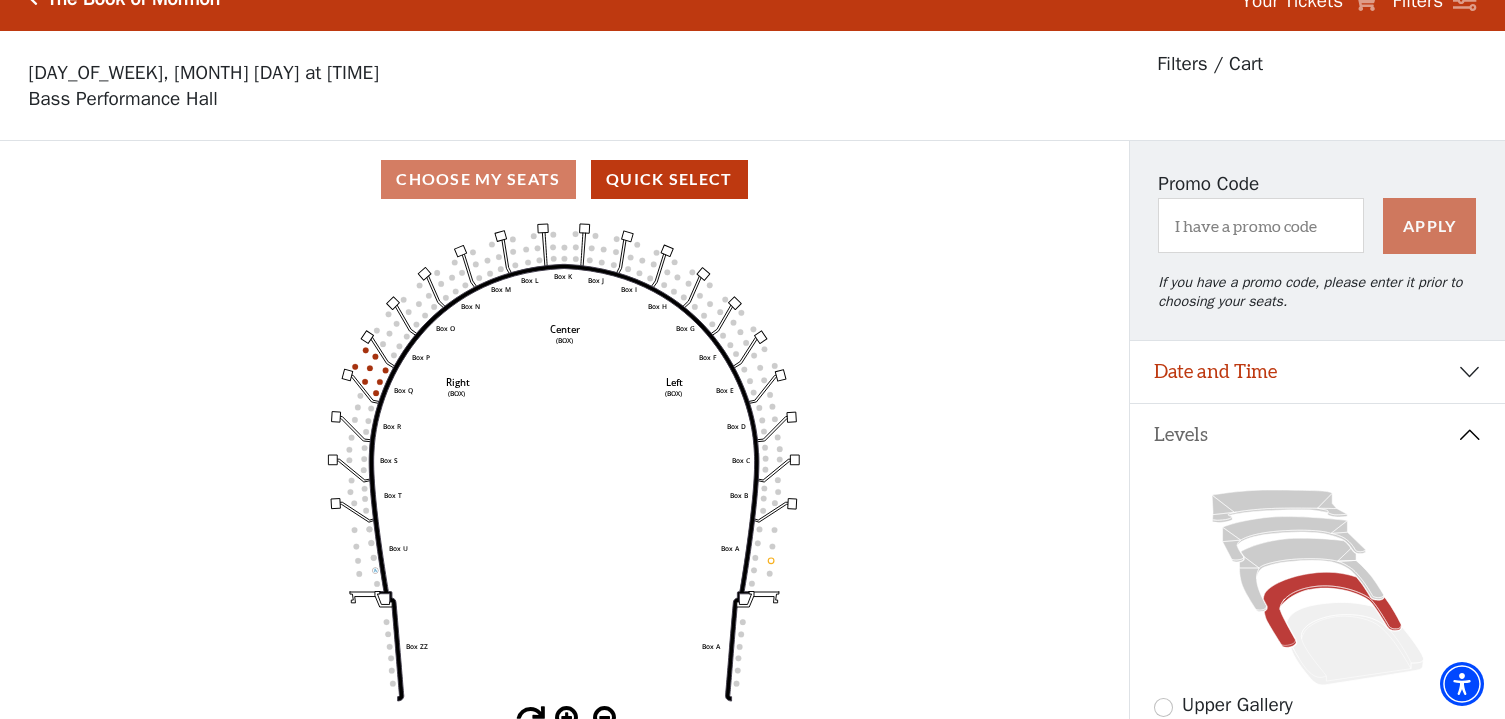 scroll, scrollTop: 92, scrollLeft: 0, axis: vertical 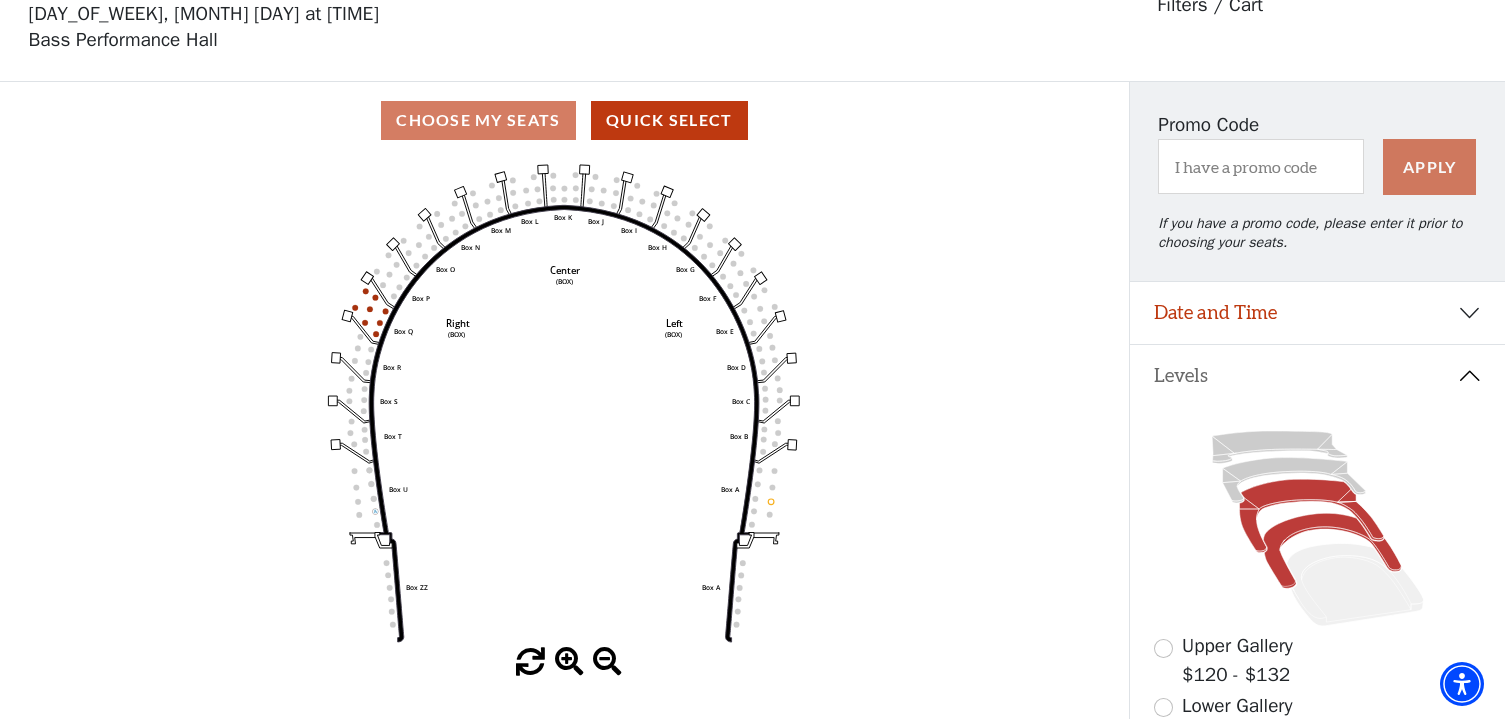 click 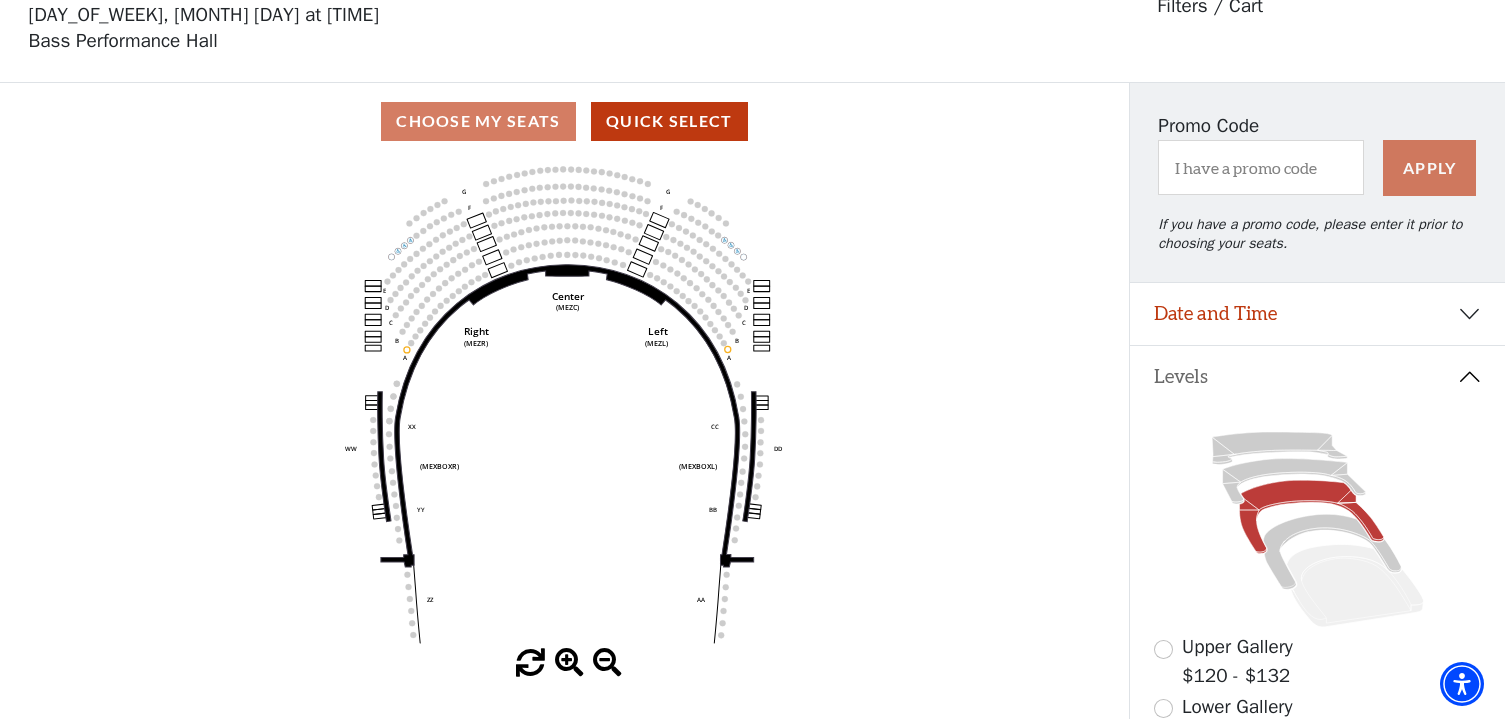 scroll, scrollTop: 92, scrollLeft: 0, axis: vertical 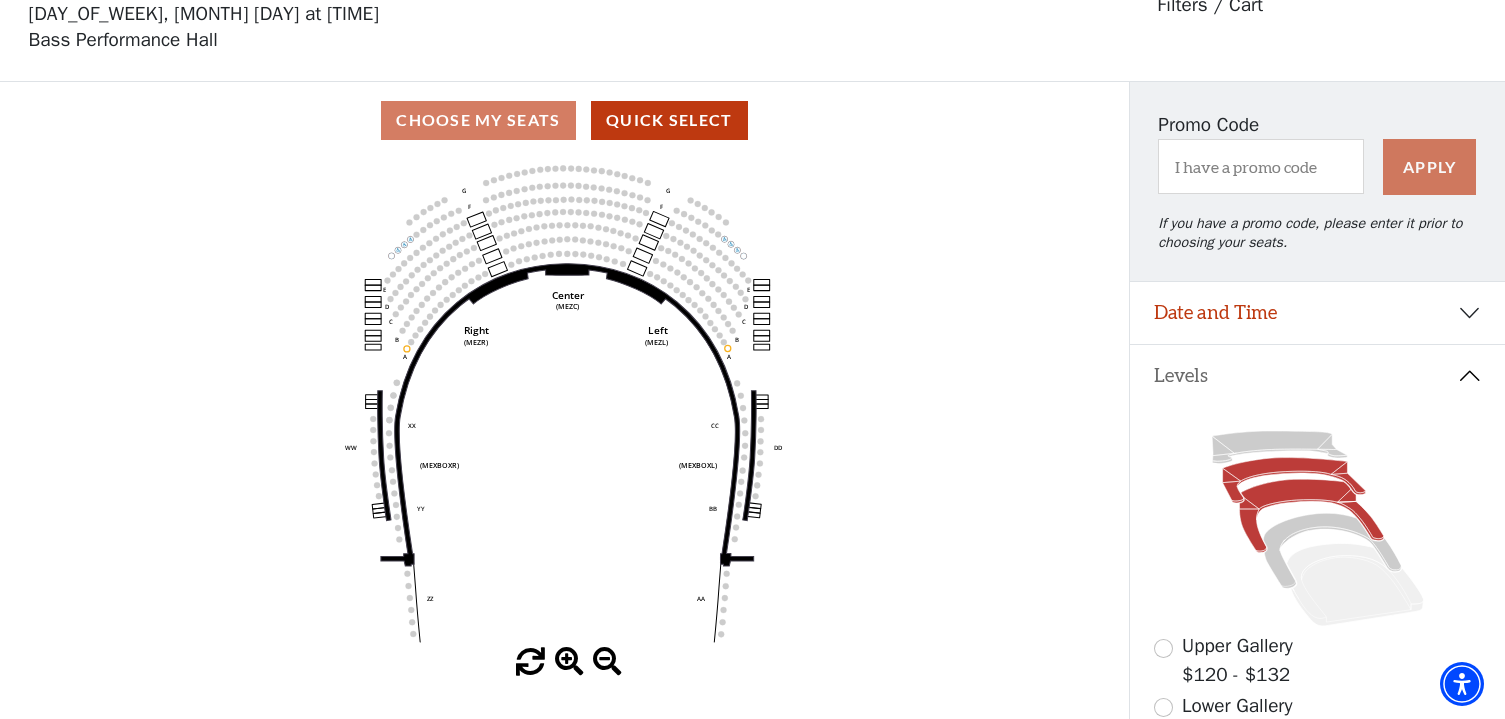 click 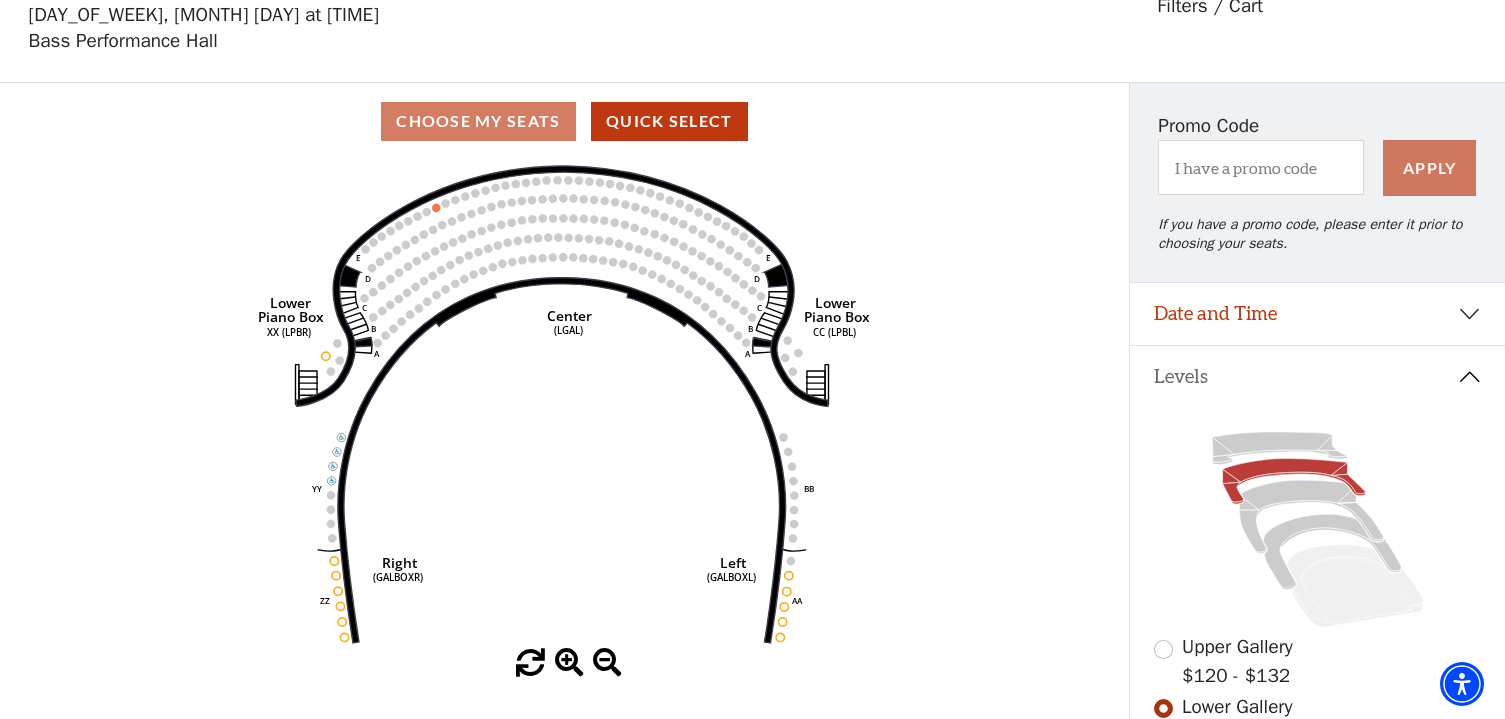 scroll, scrollTop: 92, scrollLeft: 0, axis: vertical 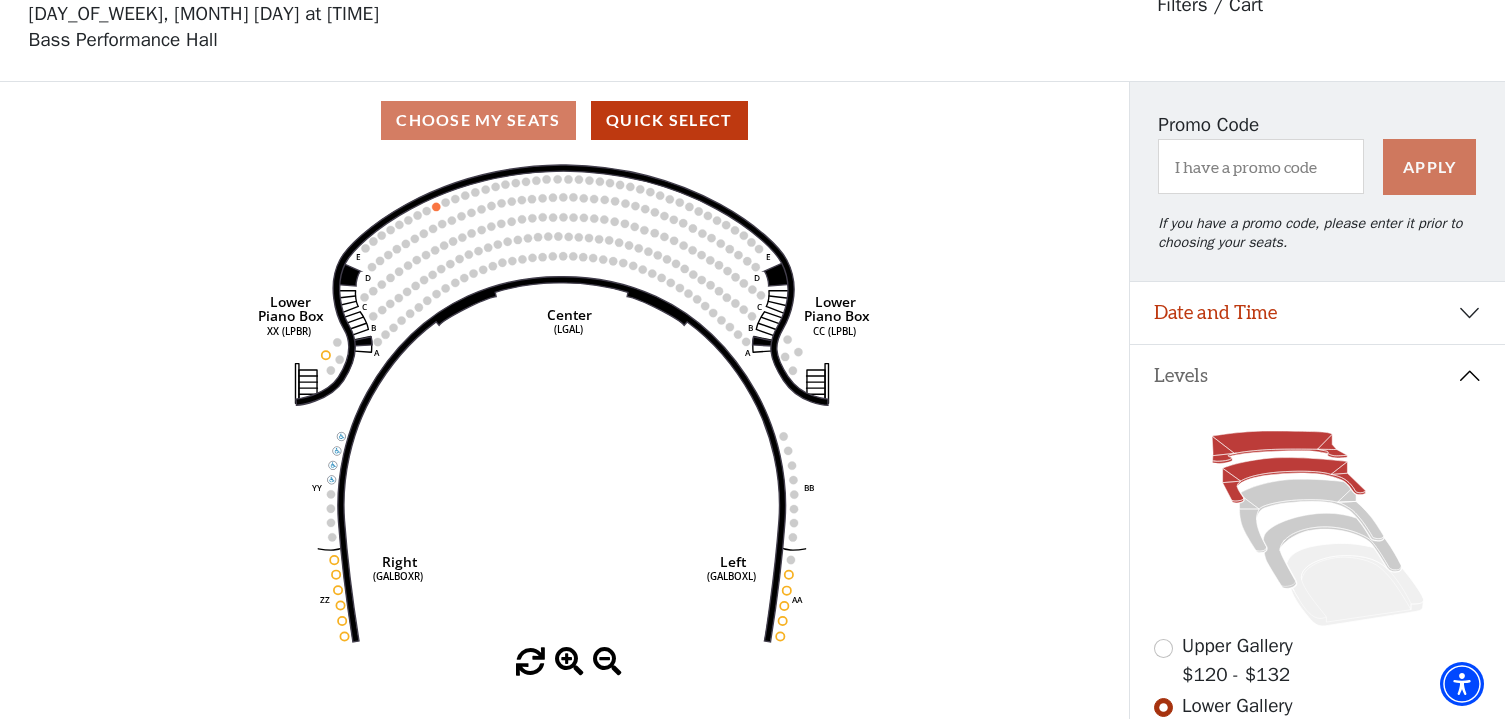 click 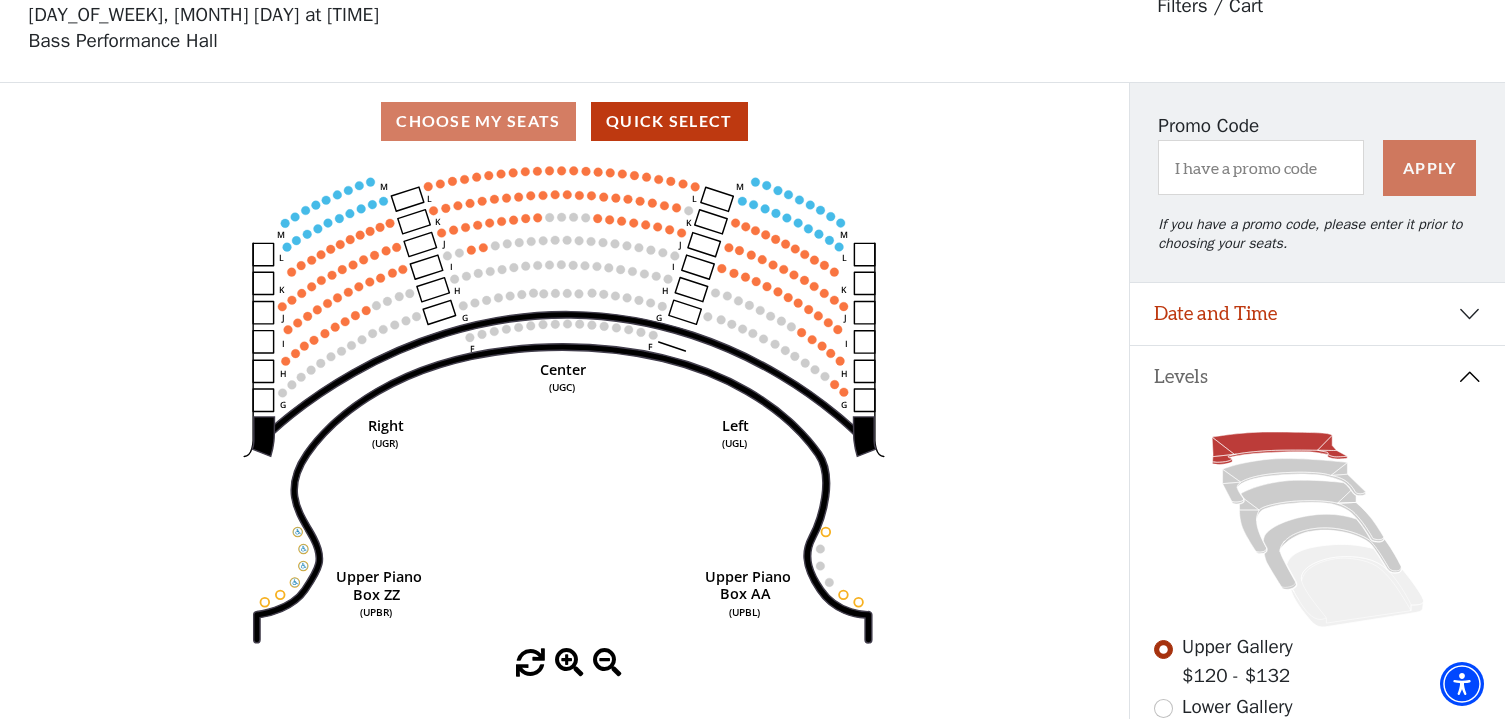 scroll, scrollTop: 92, scrollLeft: 0, axis: vertical 